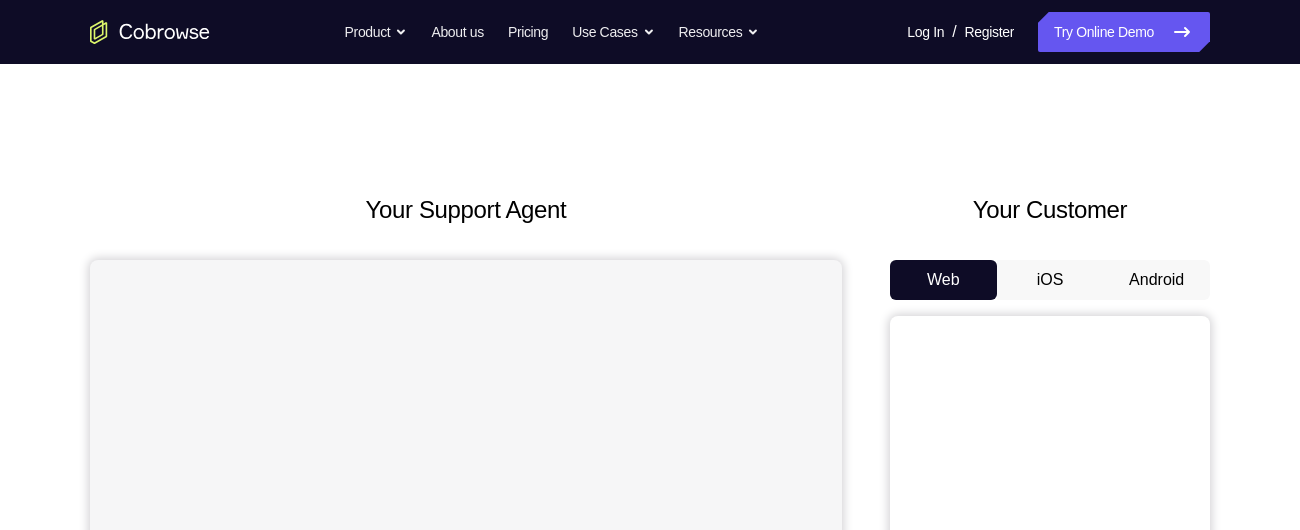 click on "Android" at bounding box center [1156, 280] 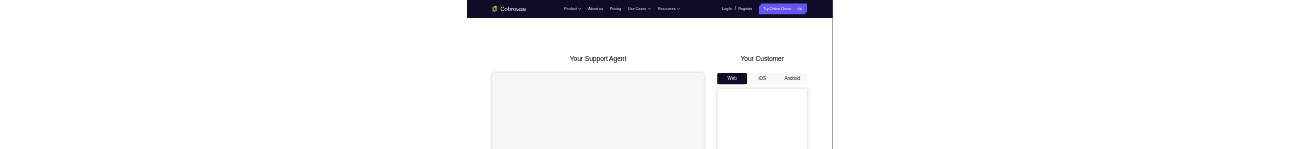 scroll, scrollTop: 0, scrollLeft: 0, axis: both 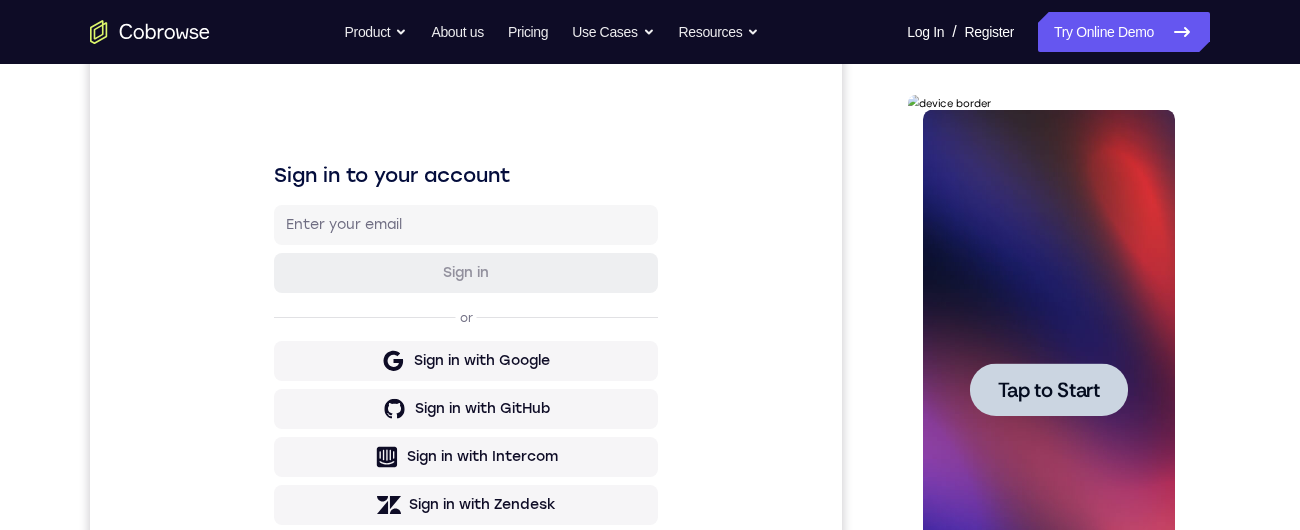 click on "Tap to Start" at bounding box center [1048, 390] 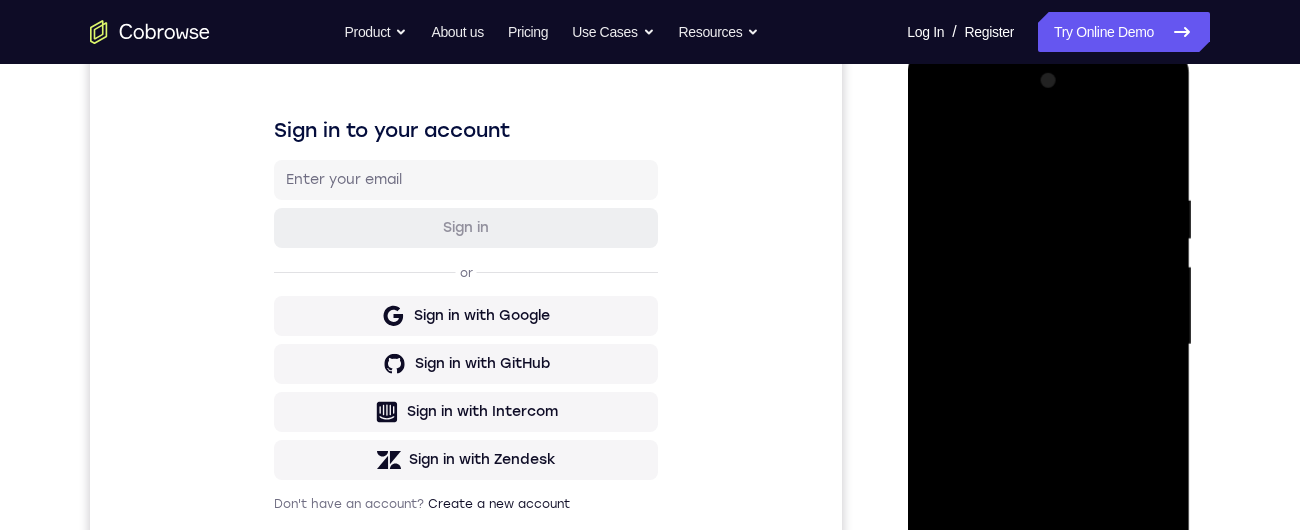 scroll, scrollTop: 315, scrollLeft: 0, axis: vertical 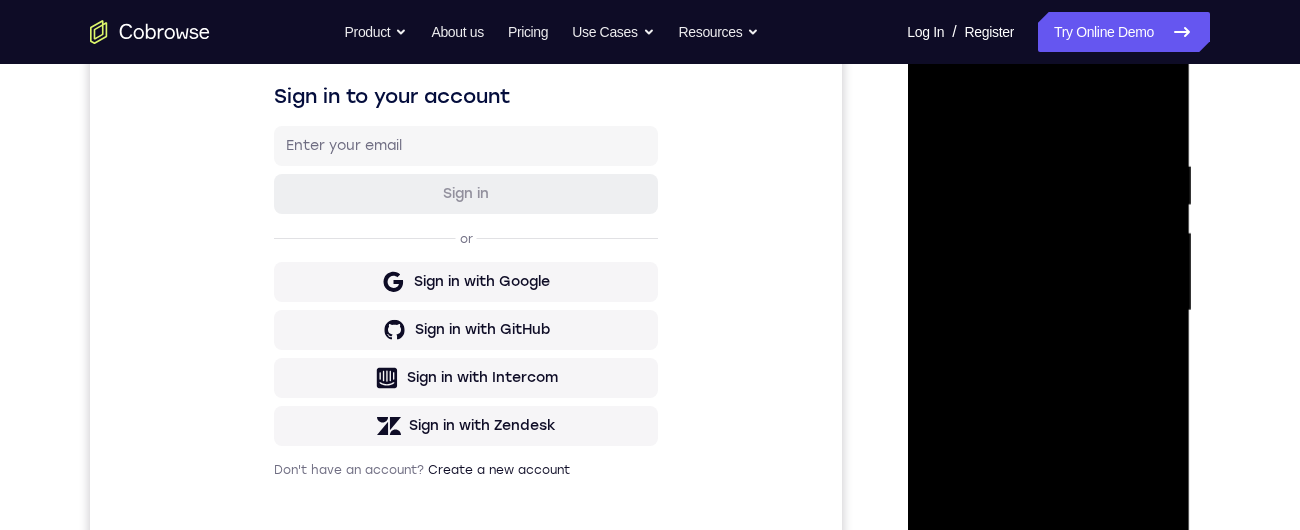 click at bounding box center (1048, 311) 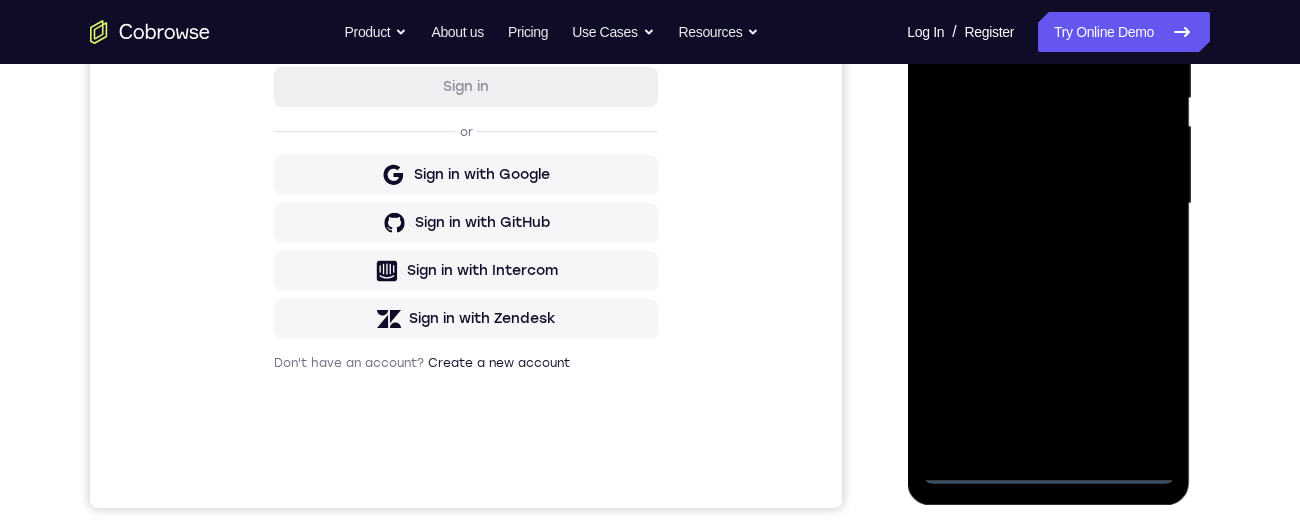 click at bounding box center (1048, 204) 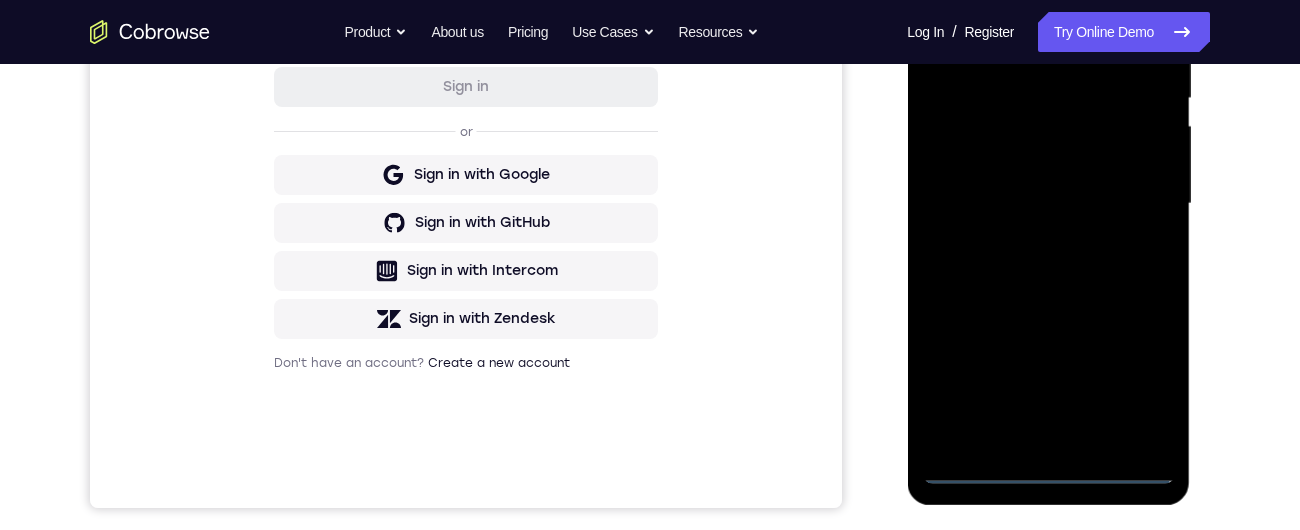scroll, scrollTop: 241, scrollLeft: 0, axis: vertical 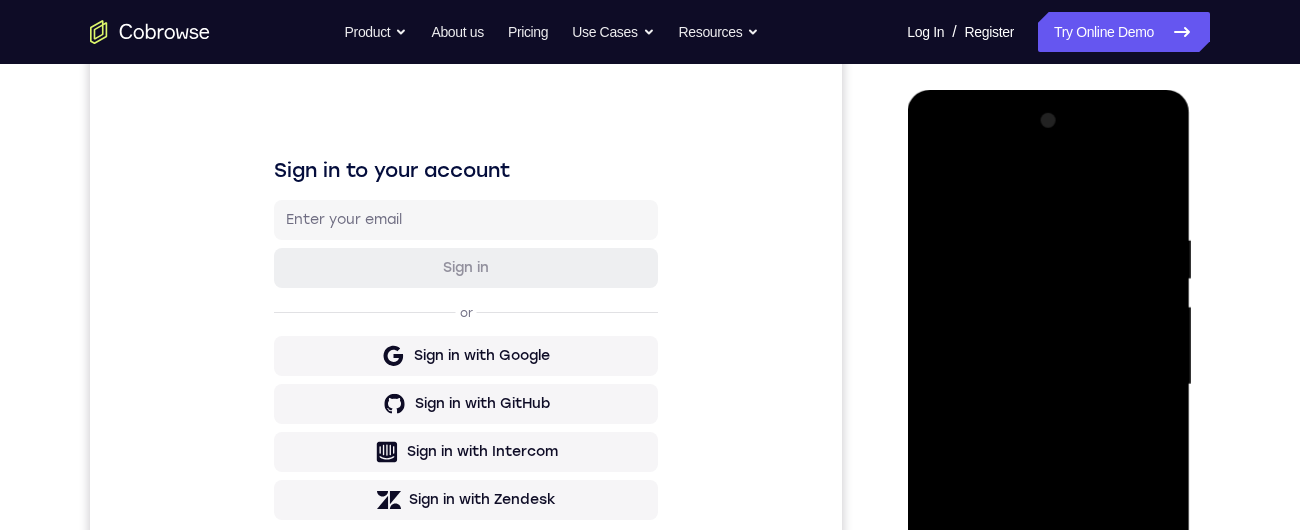 click at bounding box center [1048, 385] 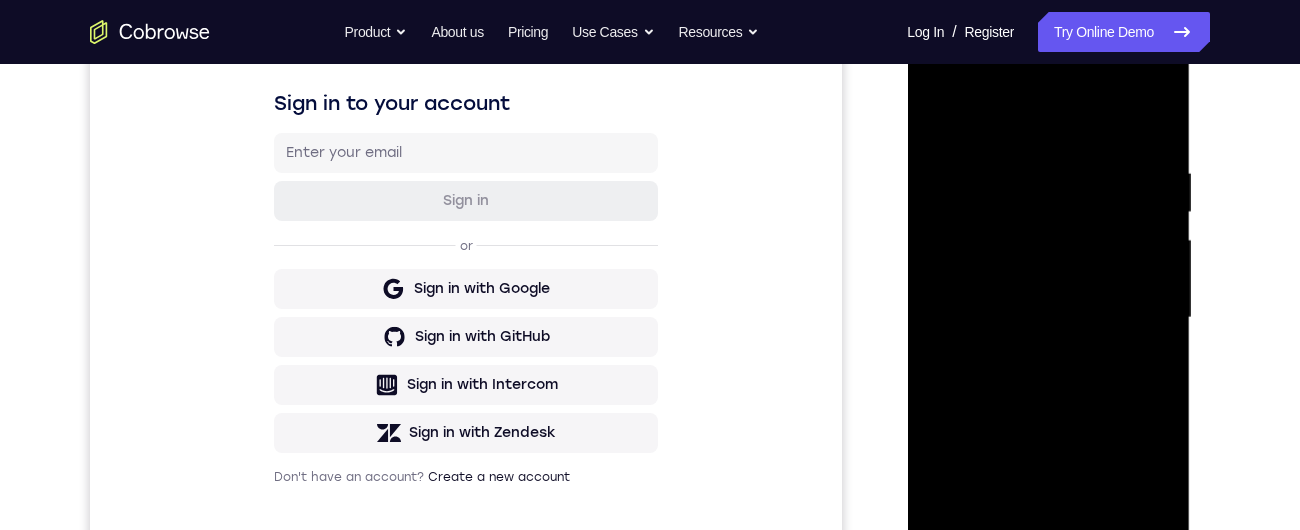 click at bounding box center [1048, 318] 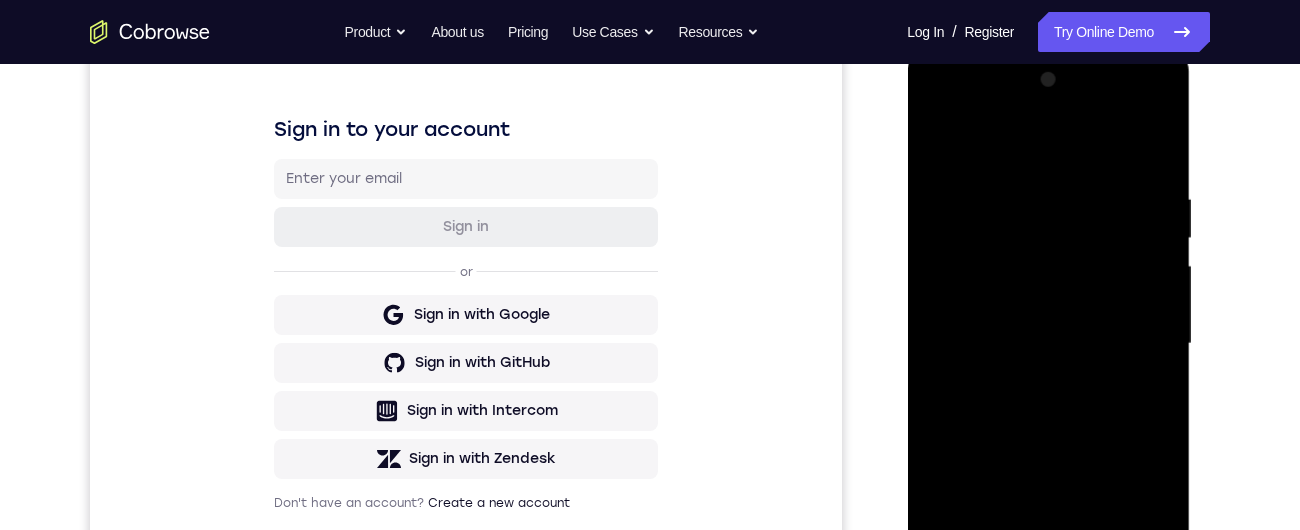 click at bounding box center (1048, 344) 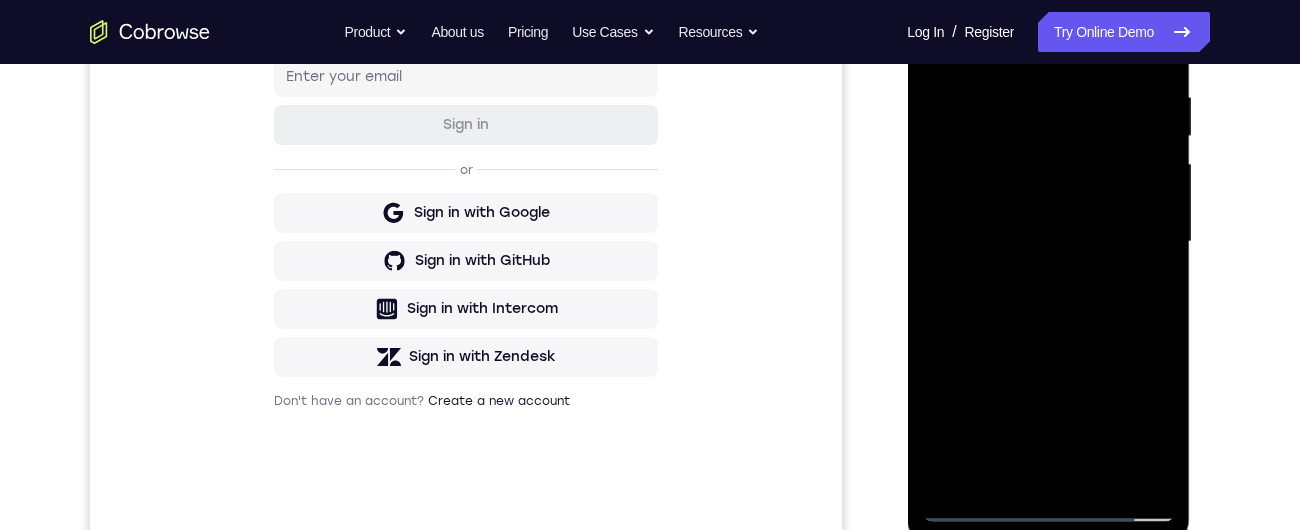 click at bounding box center (1048, 242) 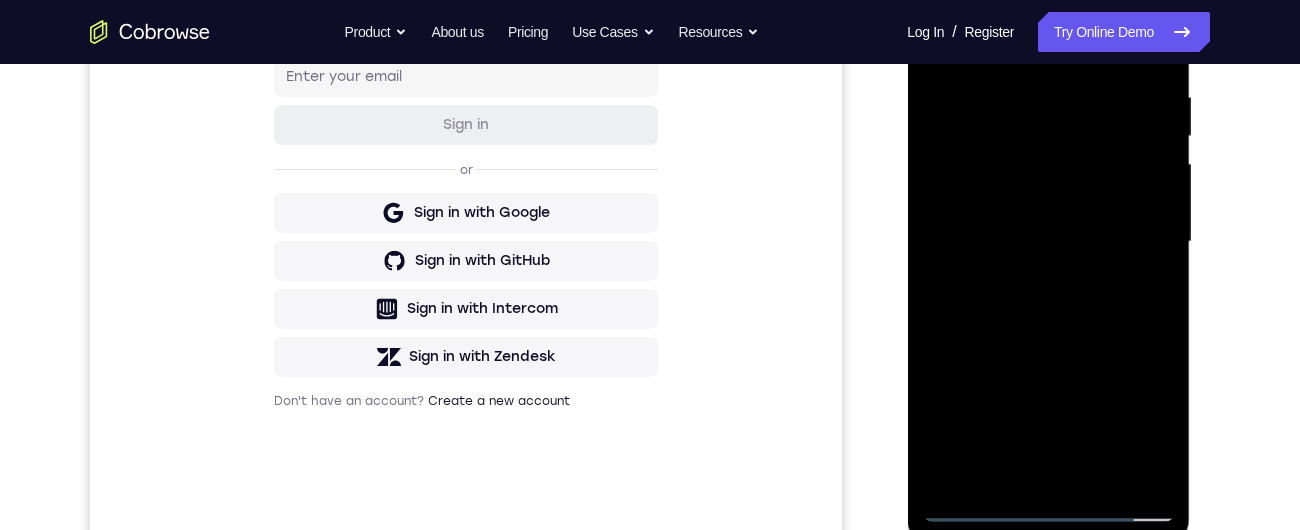 click at bounding box center [1048, 242] 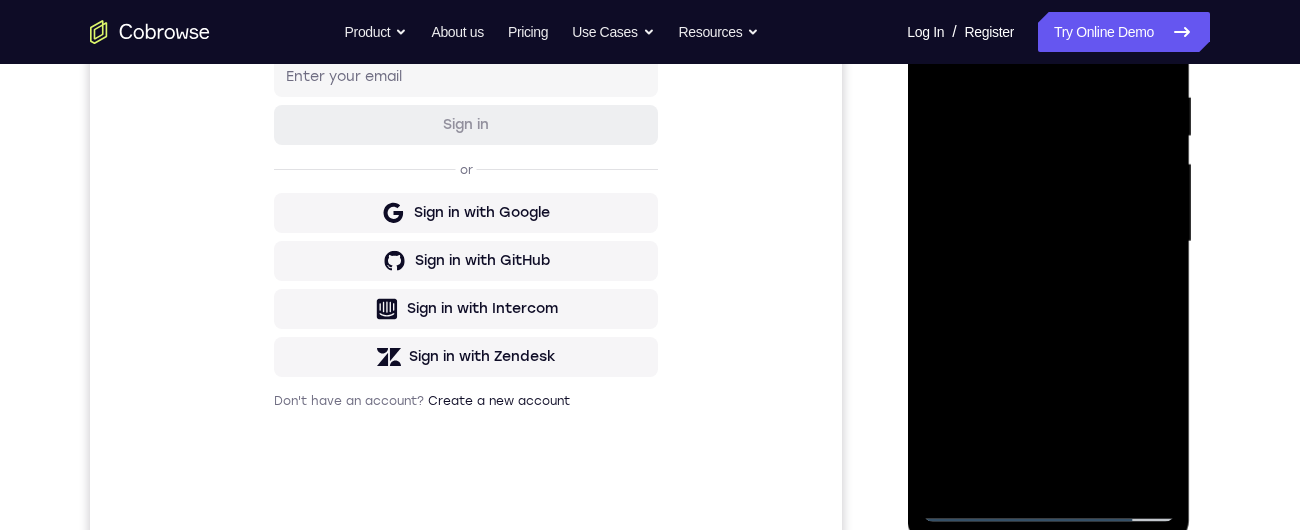 click at bounding box center (1048, 242) 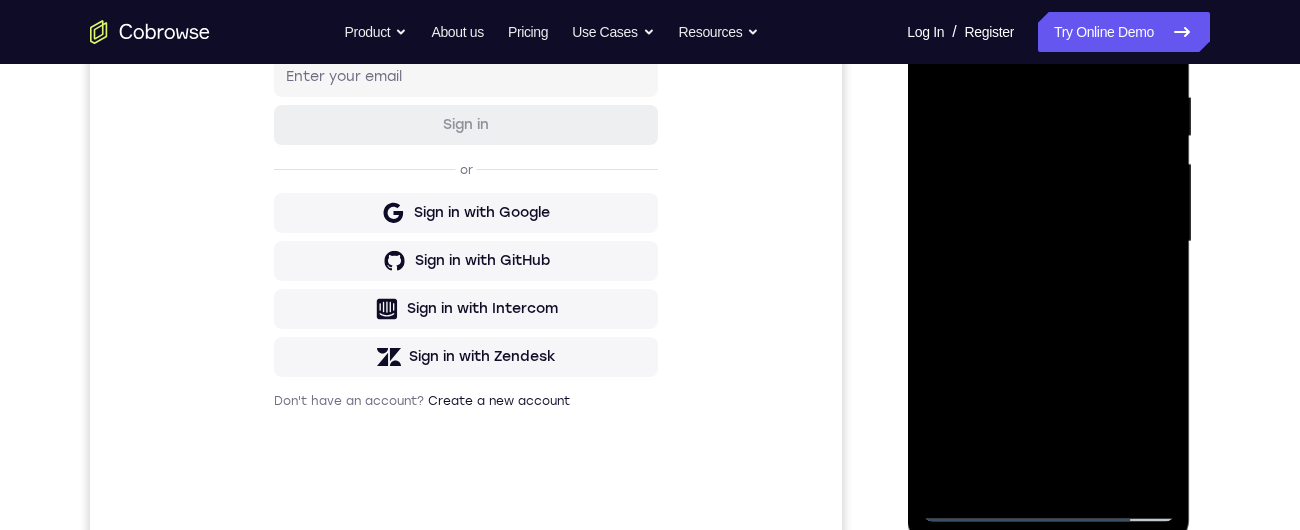 click at bounding box center [1048, 242] 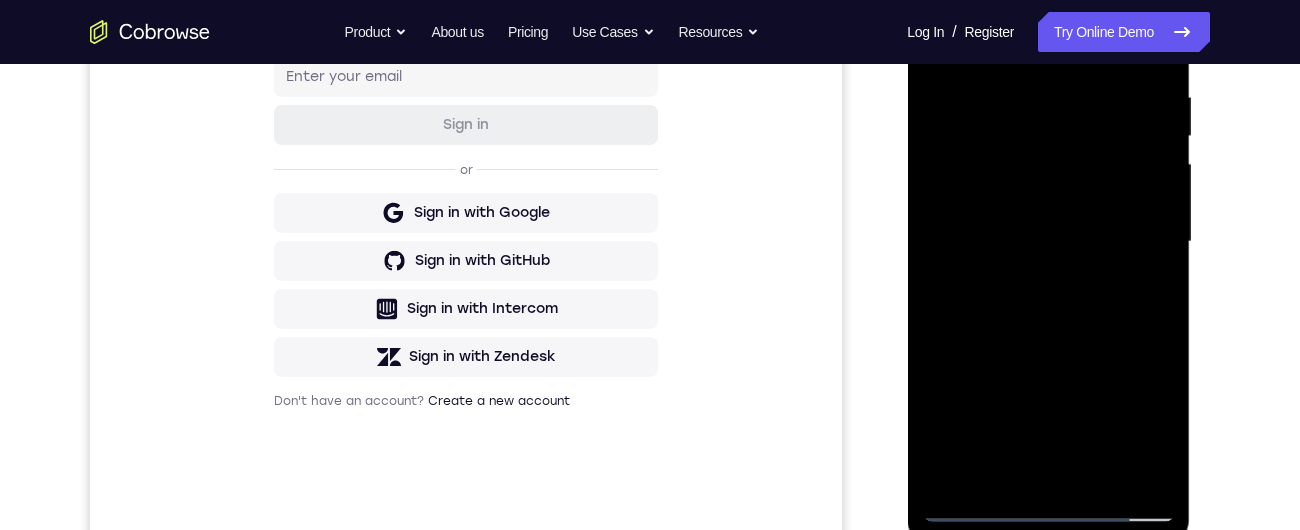 click at bounding box center [1048, 242] 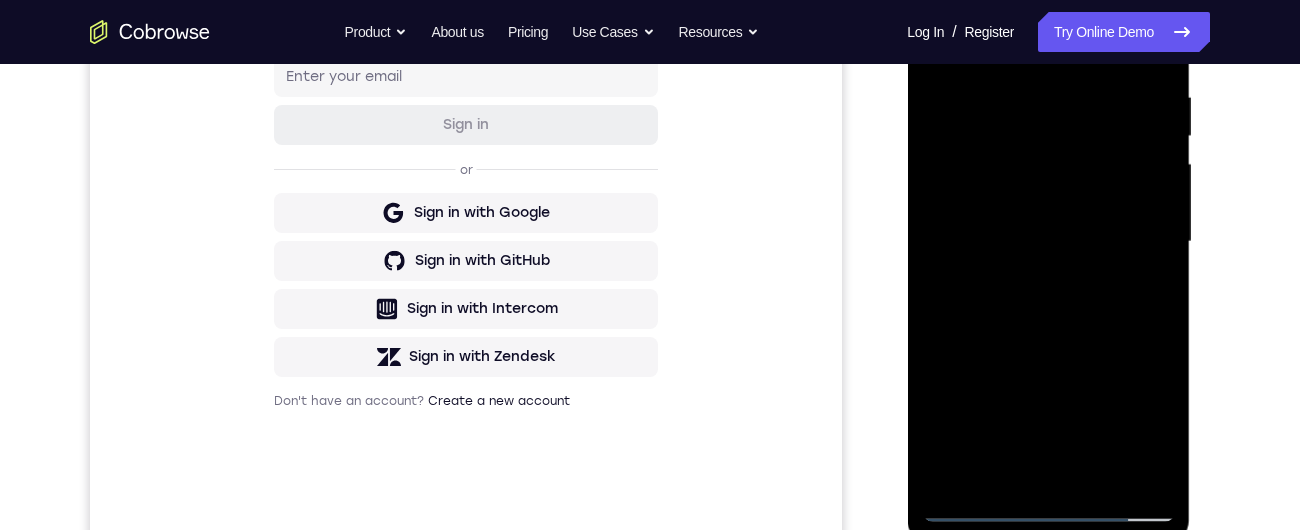 click at bounding box center (1048, 242) 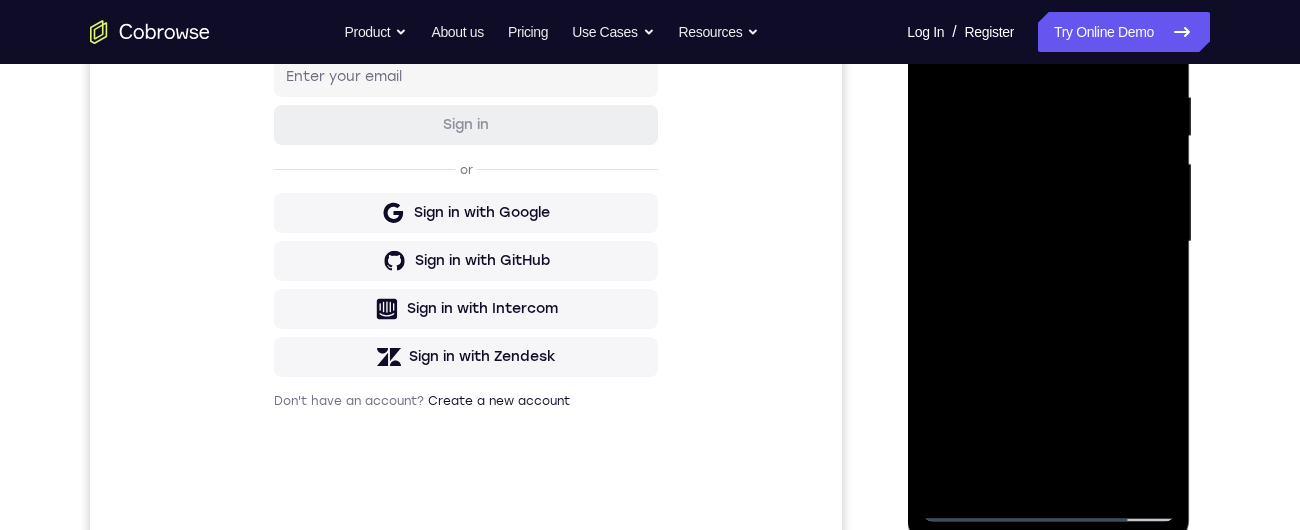 click at bounding box center [1048, 242] 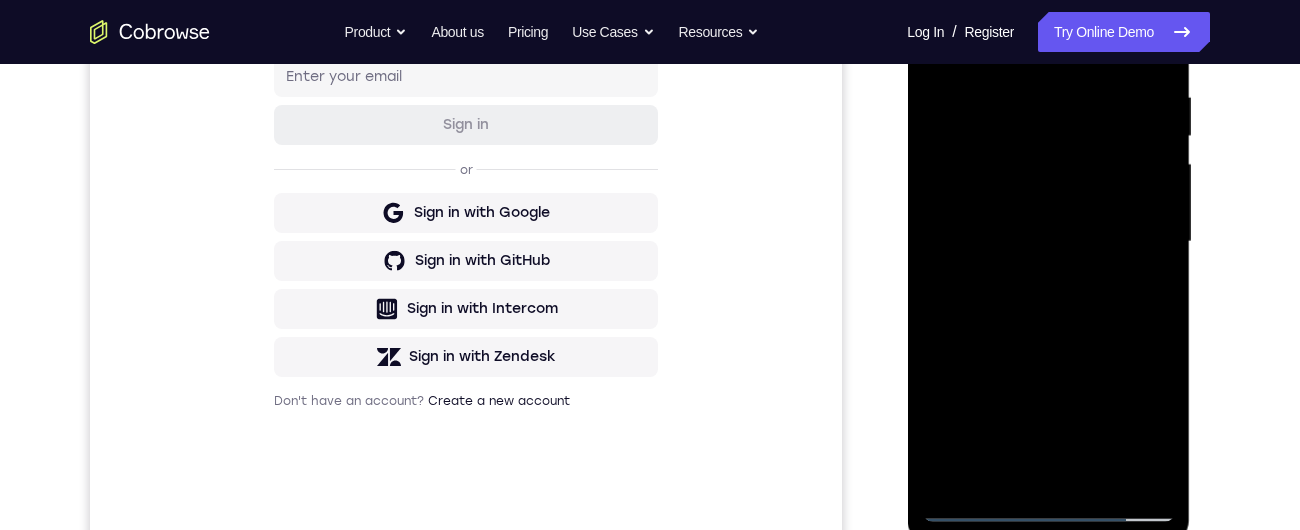 click at bounding box center (1048, 242) 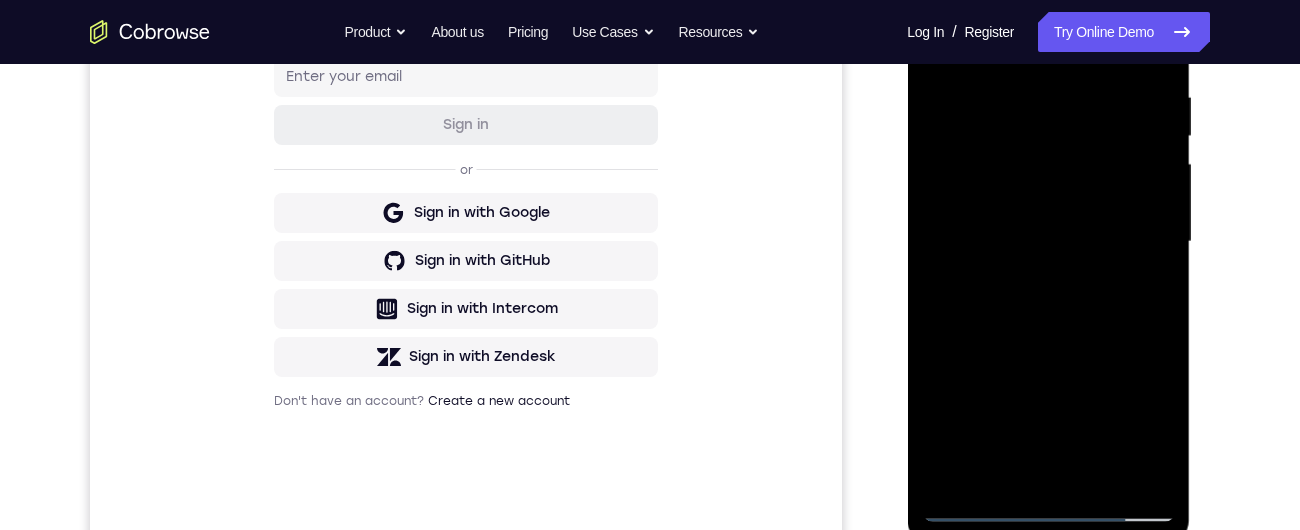click at bounding box center [1048, 242] 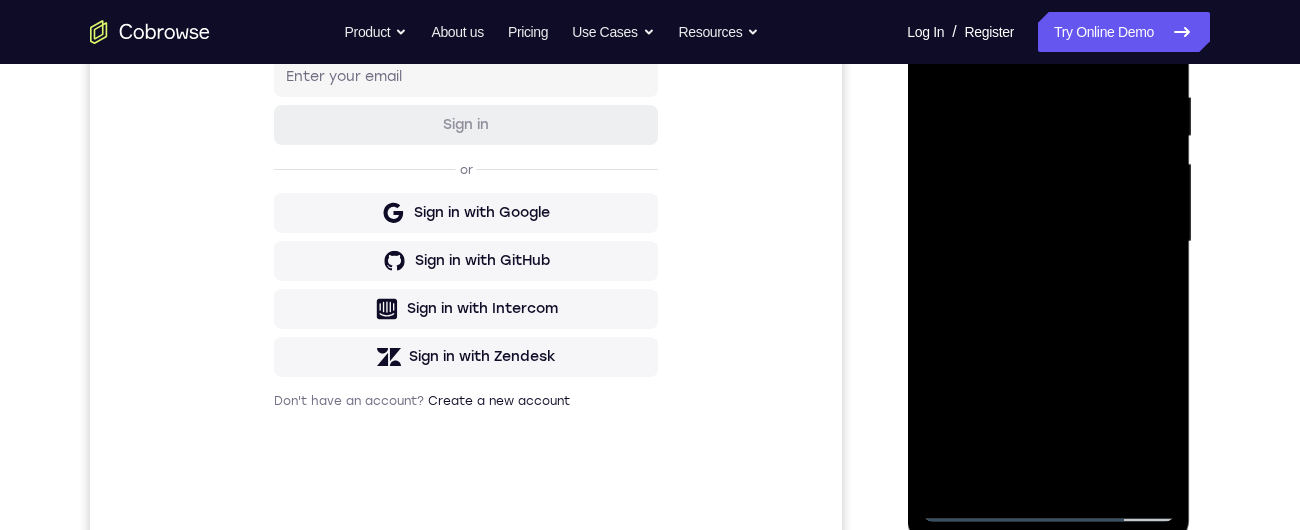 click at bounding box center [1048, 242] 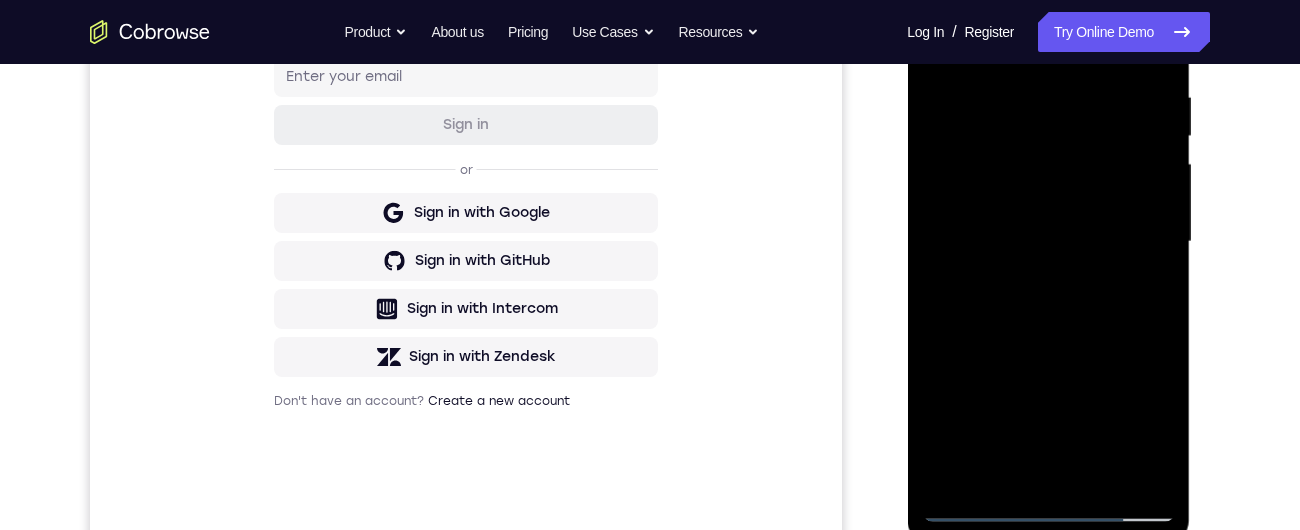 click at bounding box center [1048, 242] 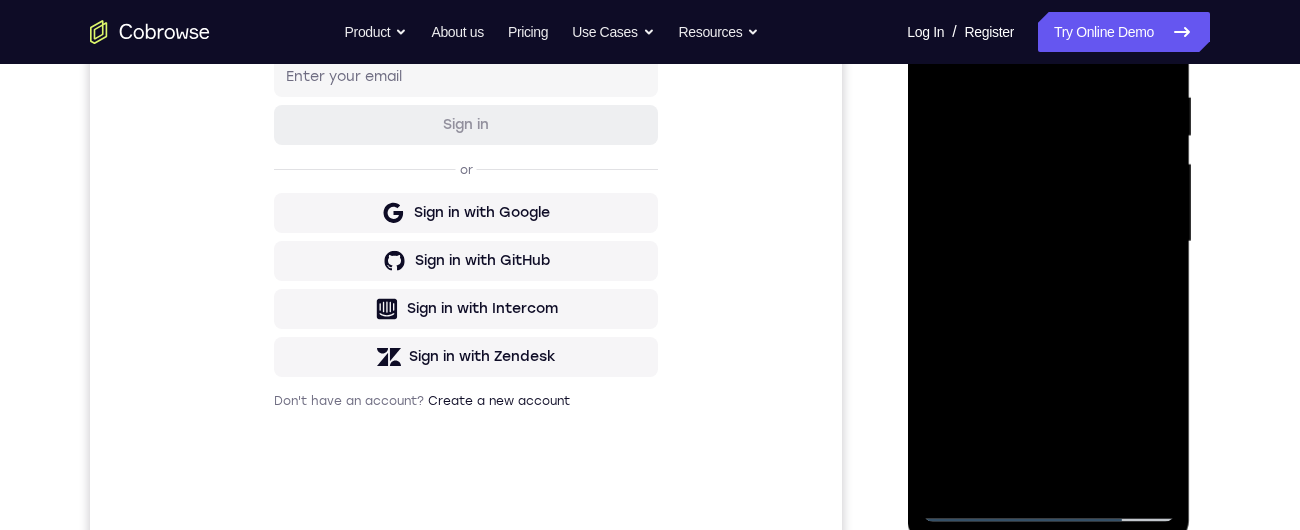 click at bounding box center [1048, 242] 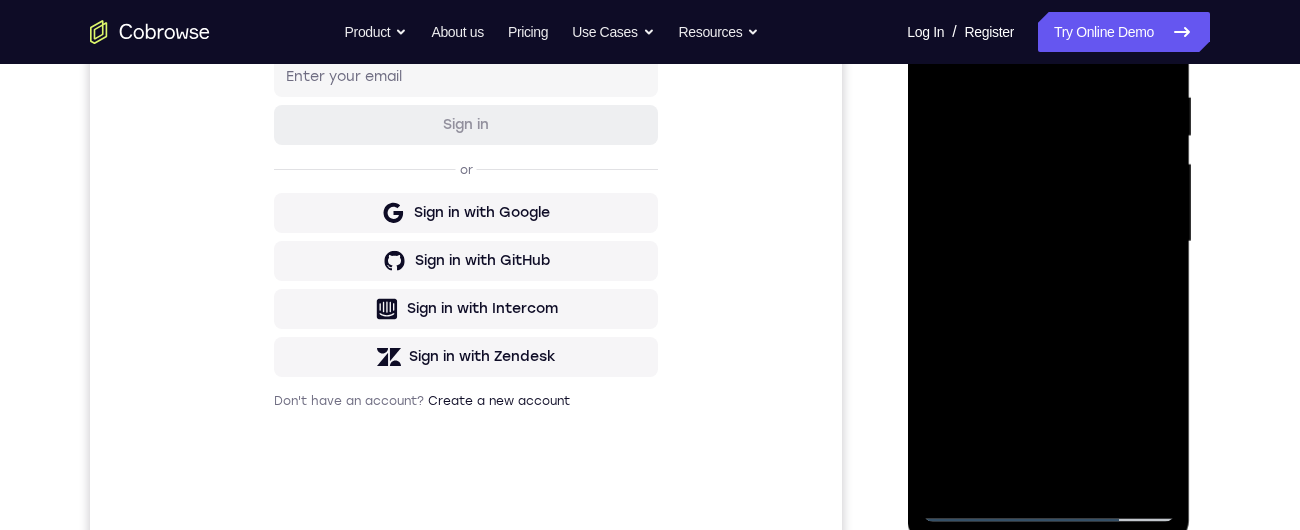 click at bounding box center [1048, 242] 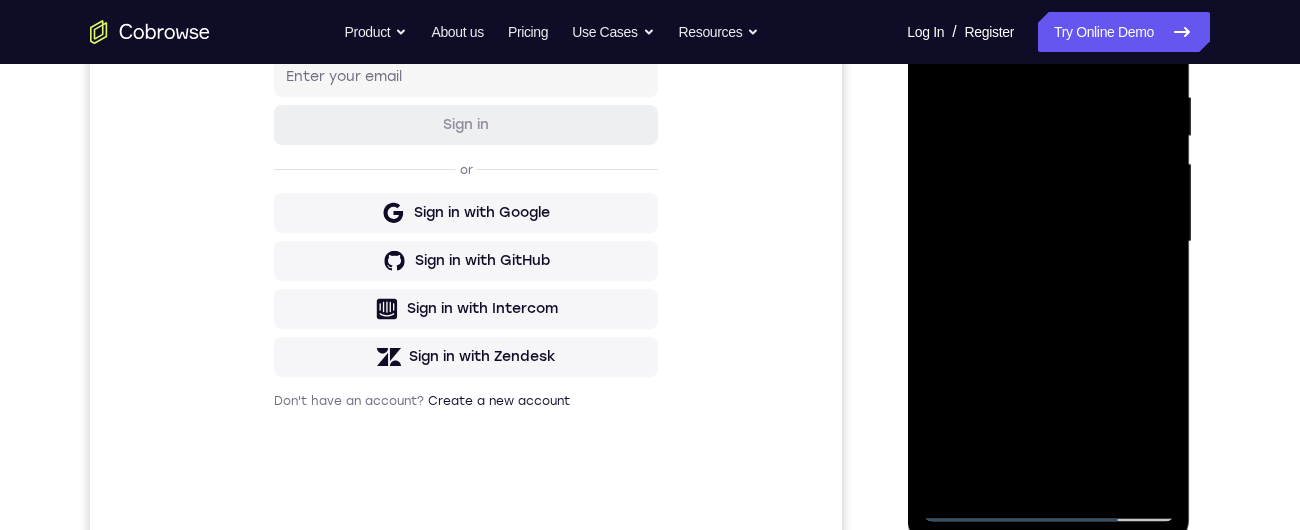 click at bounding box center [1048, 242] 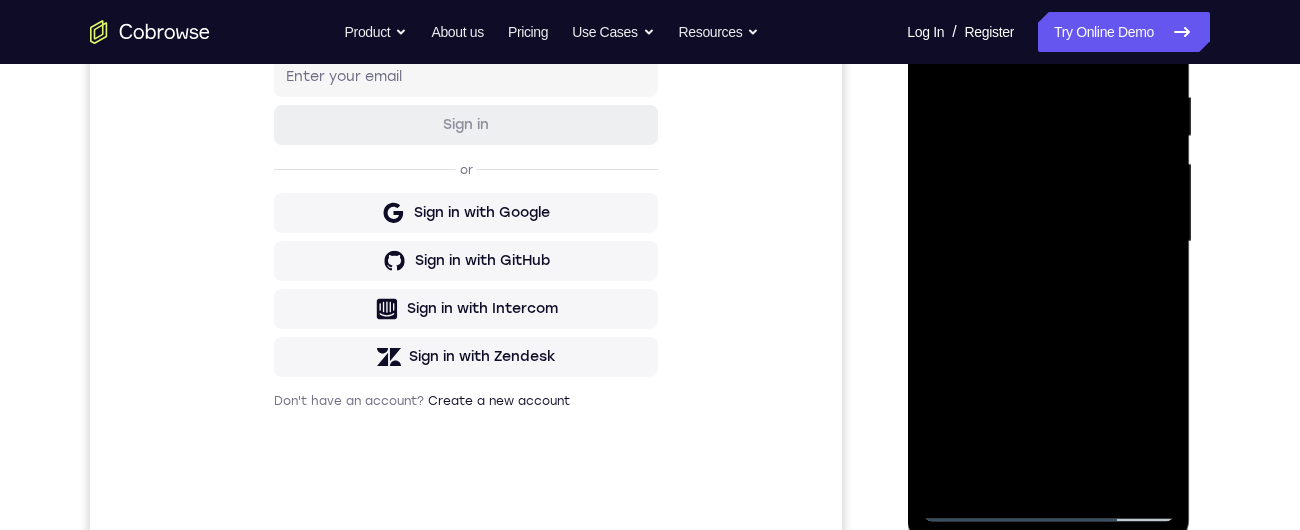 click at bounding box center [1048, 242] 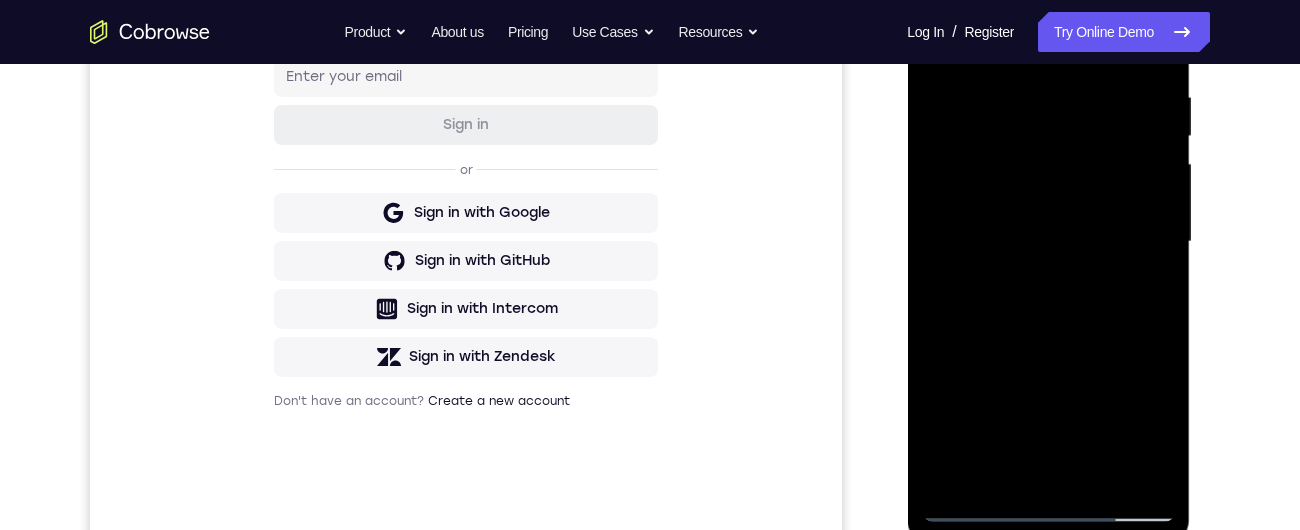 click at bounding box center [1048, 242] 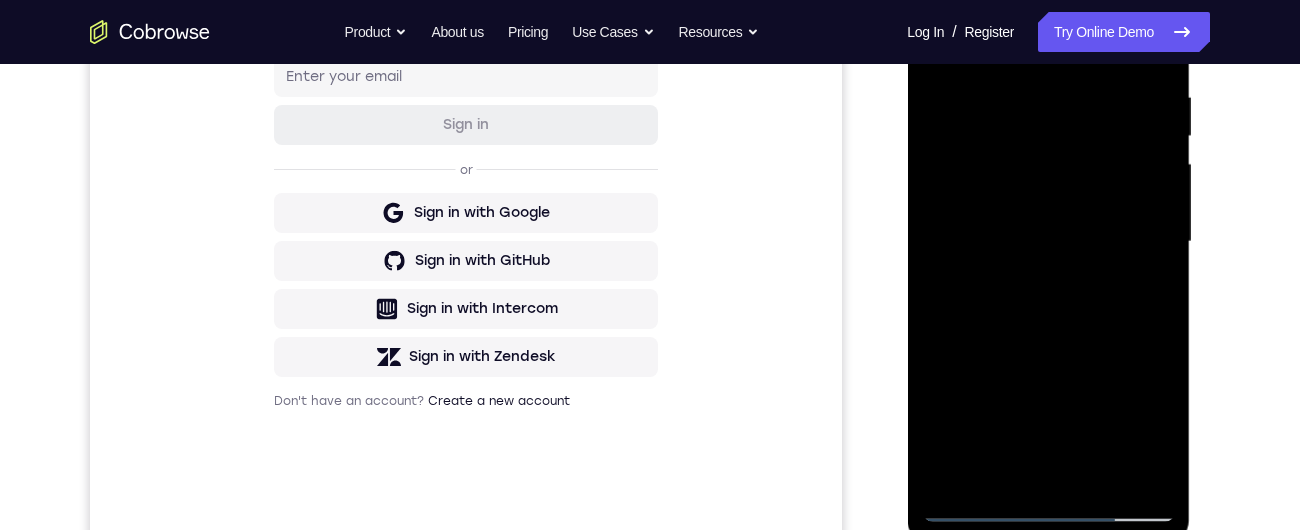 click at bounding box center (1048, 242) 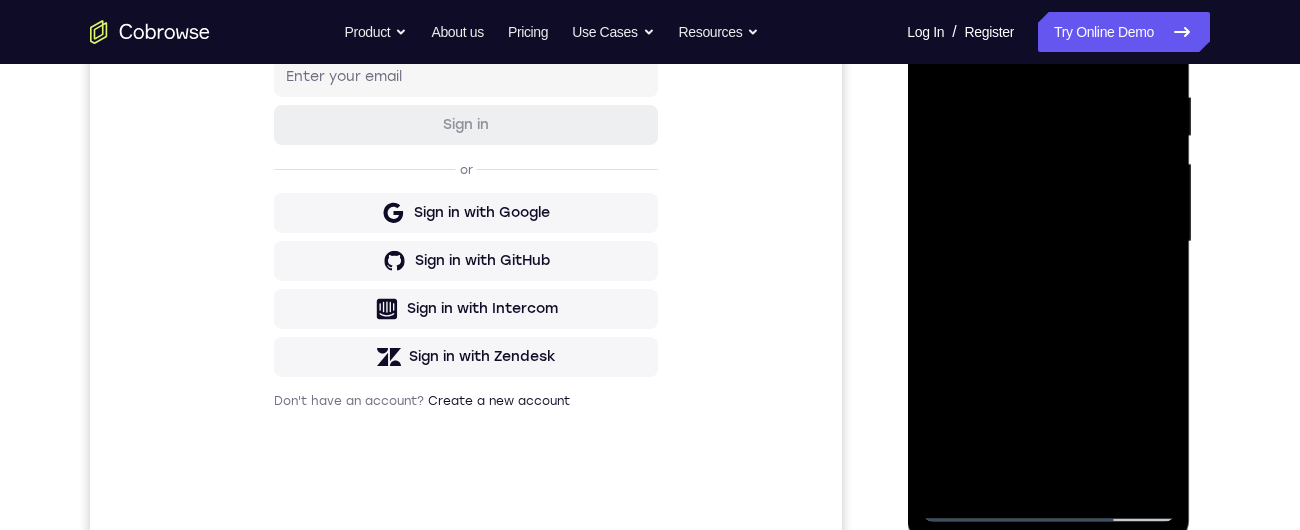 click at bounding box center [1048, 242] 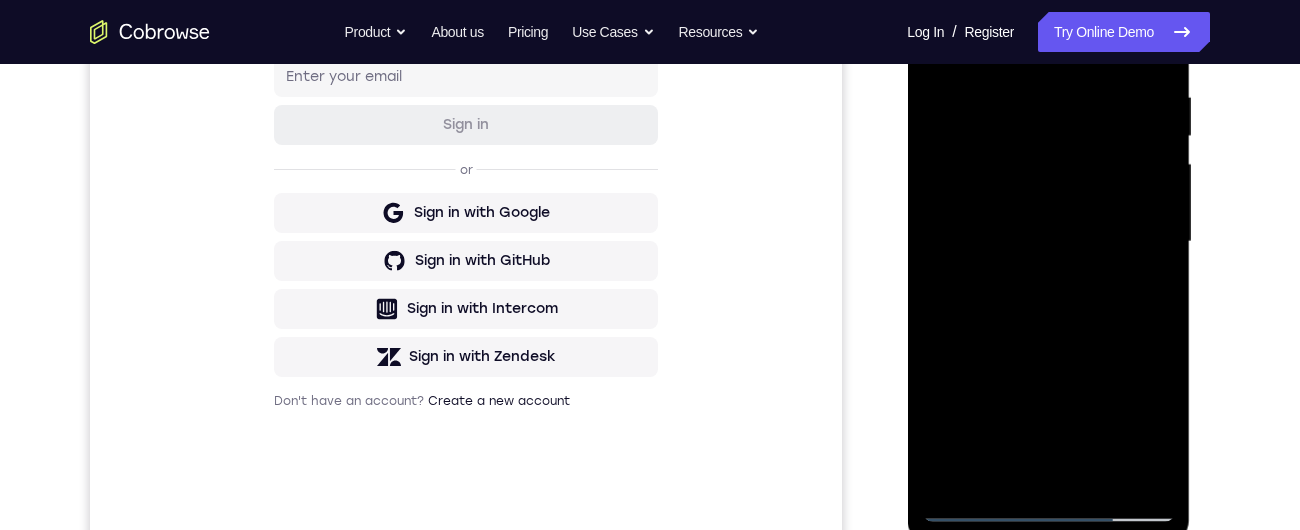 click at bounding box center (1048, 242) 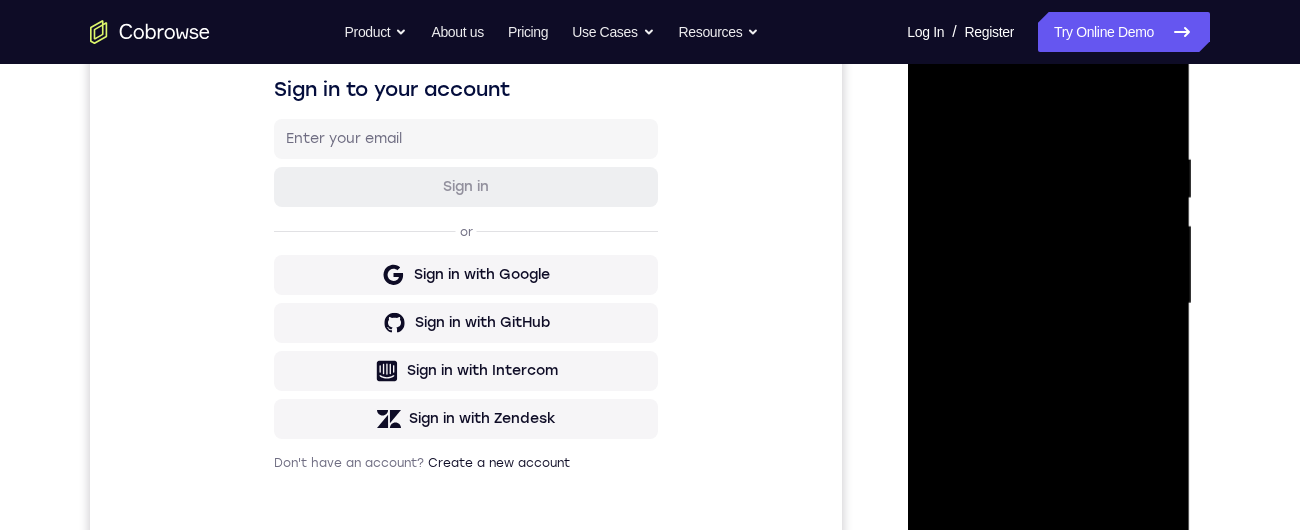 scroll, scrollTop: 362, scrollLeft: 0, axis: vertical 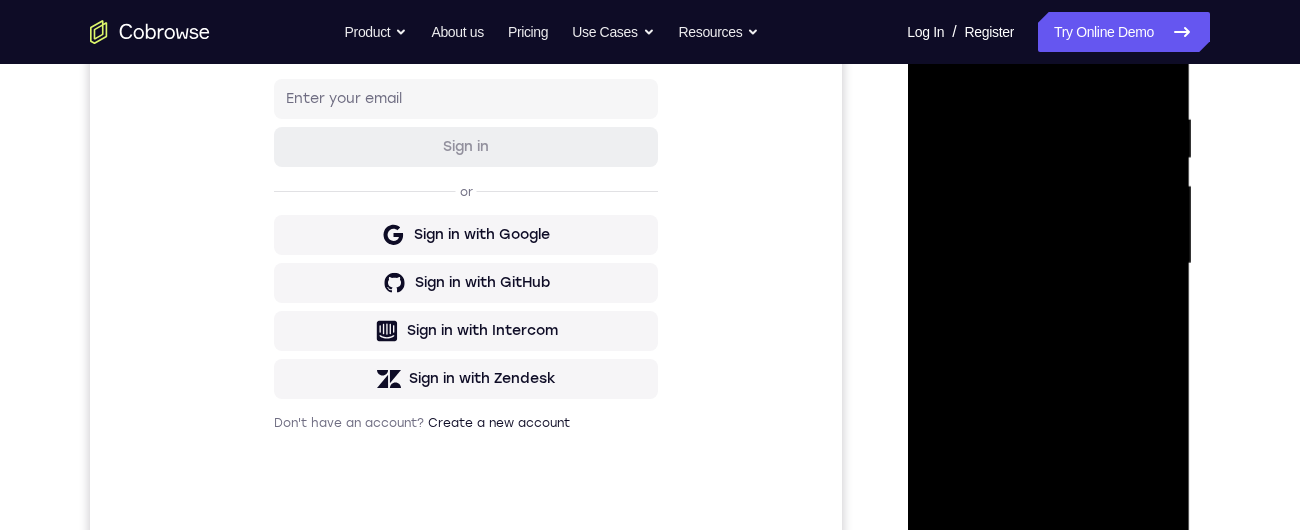 click at bounding box center [1048, 264] 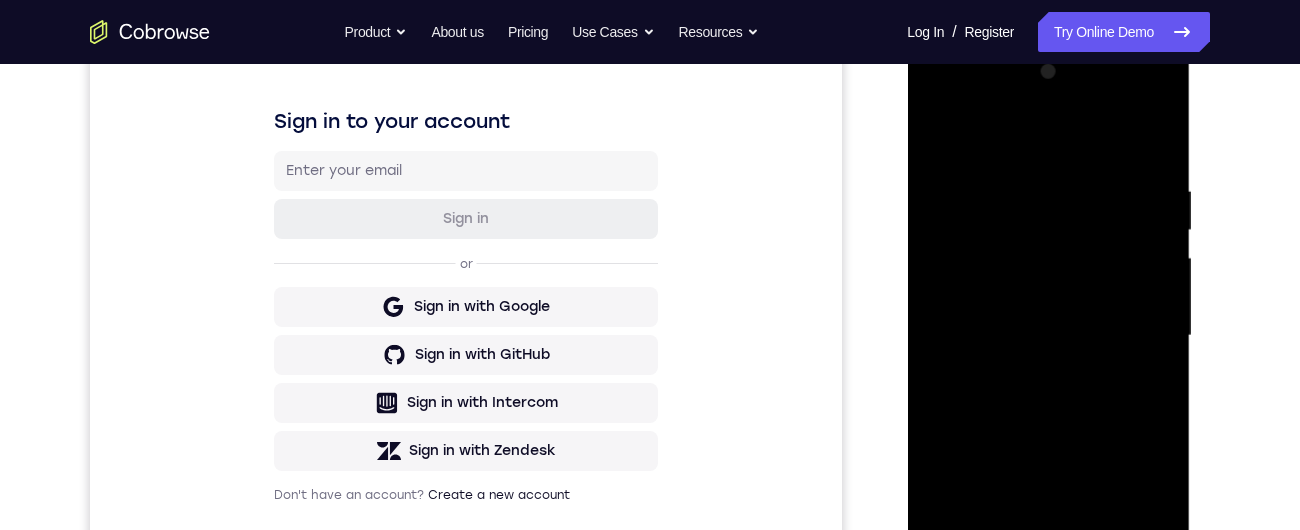 click at bounding box center (1048, 336) 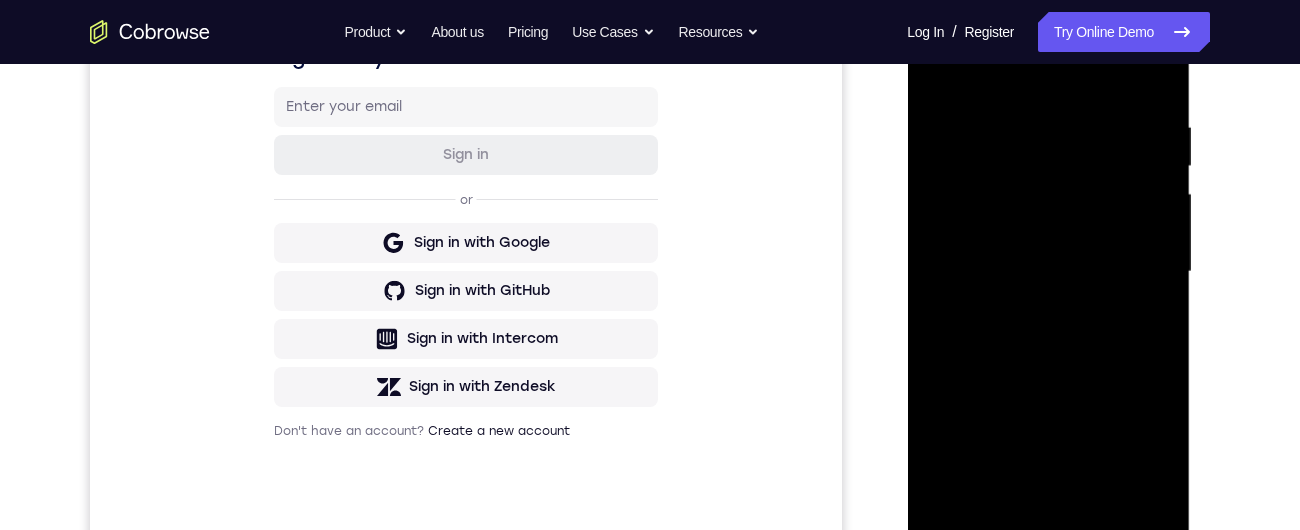 click at bounding box center (1048, 272) 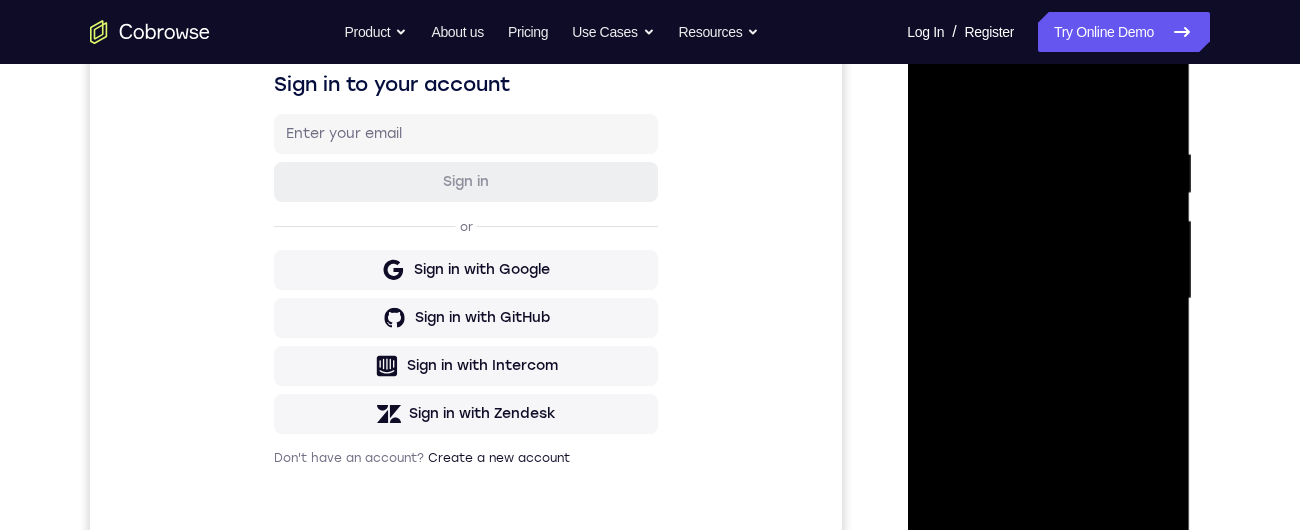 click at bounding box center [1048, 299] 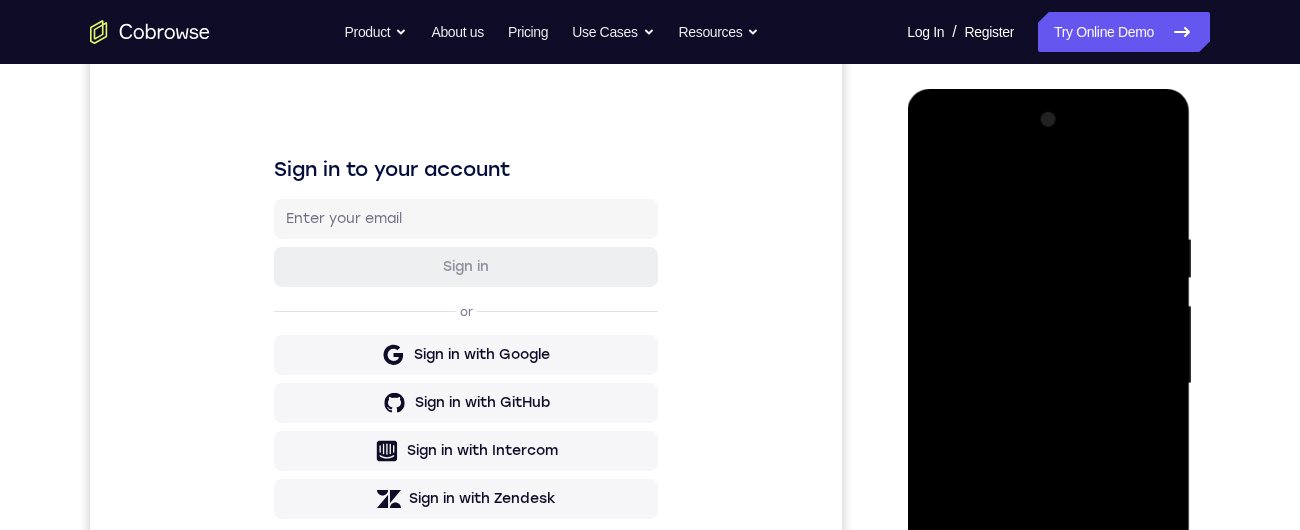 click at bounding box center [1048, 384] 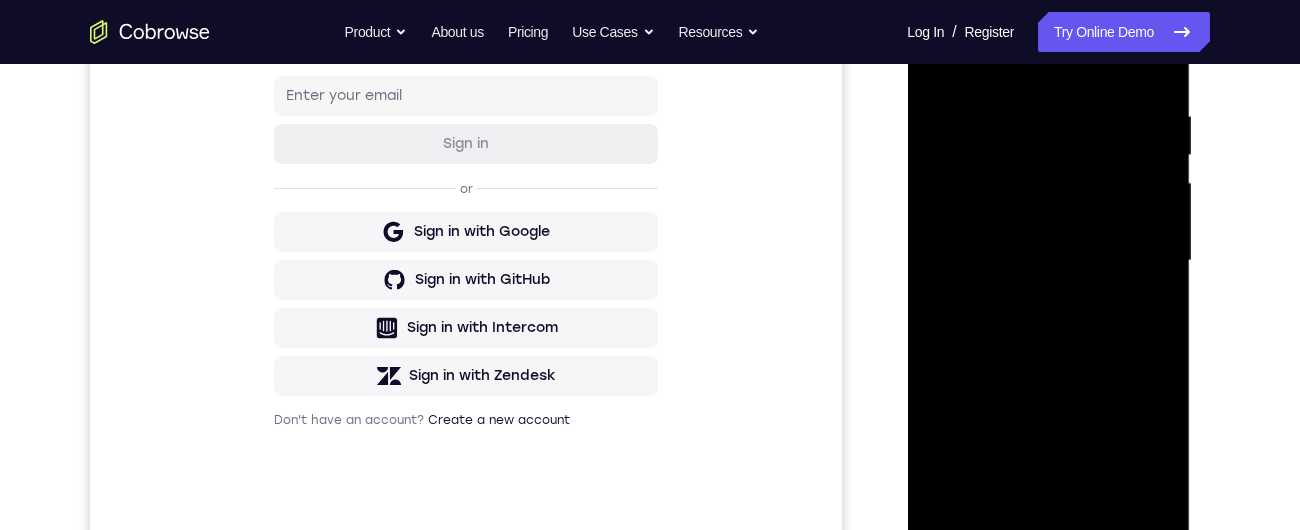 click at bounding box center (1048, 261) 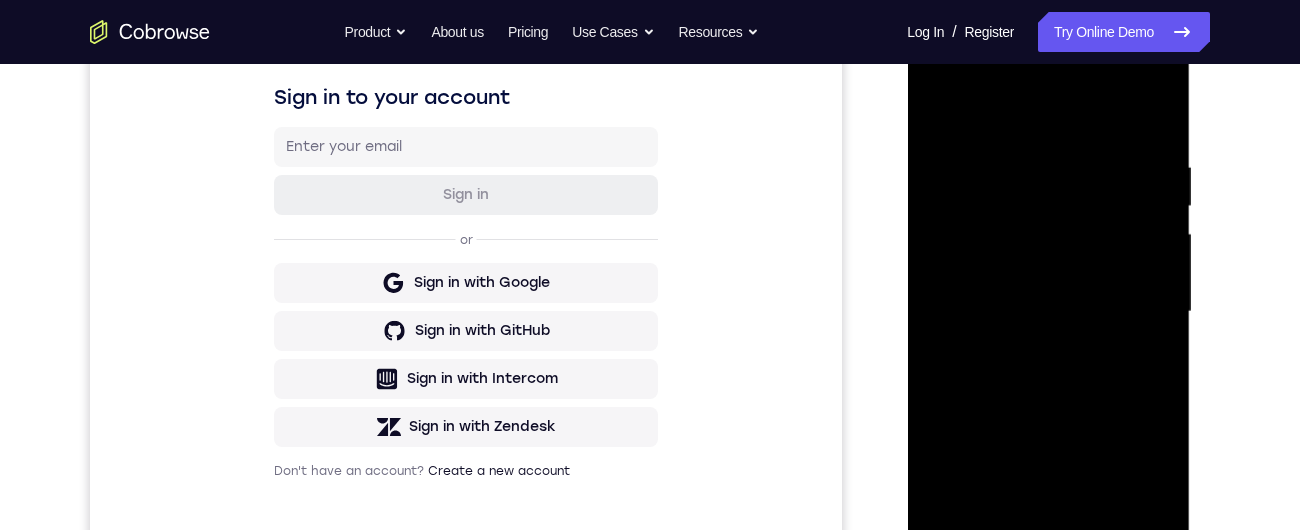 click at bounding box center [1048, 312] 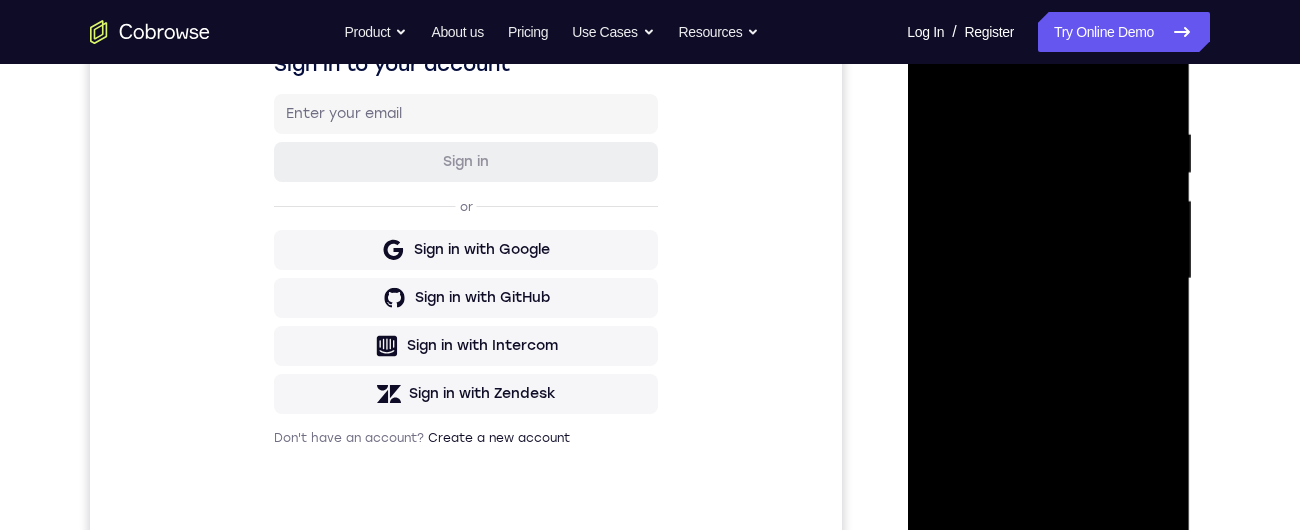 scroll, scrollTop: 339, scrollLeft: 0, axis: vertical 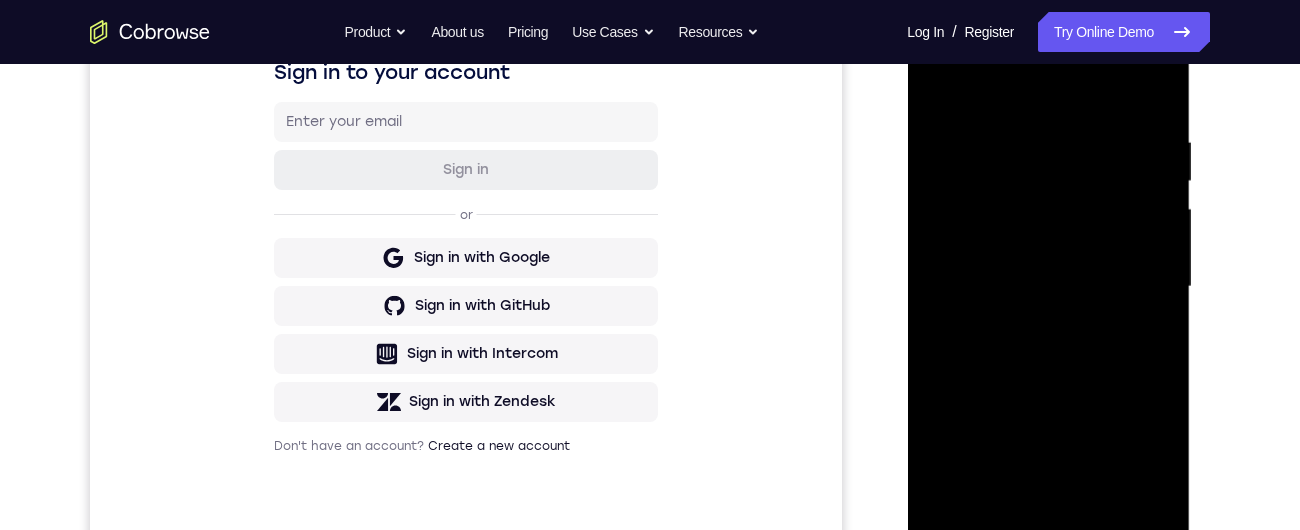 click at bounding box center [1048, 287] 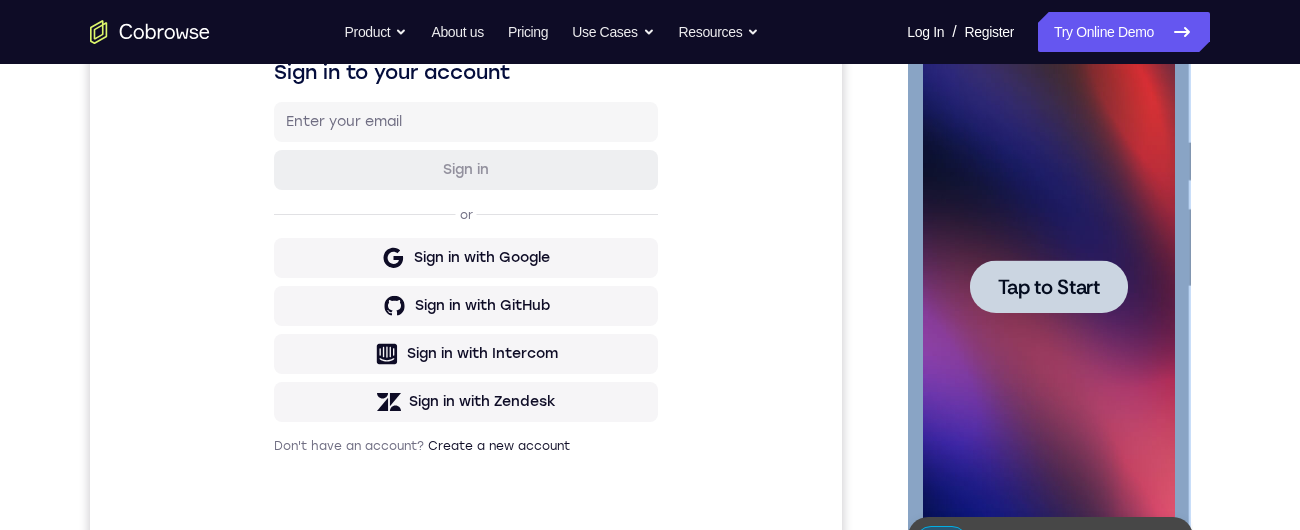 click on "Online web based iOS Simulators and Android Emulators. Run iPhone, iPad, Mobile Safari, APK, mobile apps in your browser with HTML5 and Javascript. For mobile app customer support, training, app previews, testing, and much more. Tap to Start Time limit for this app has elapsed" at bounding box center (1049, 292) 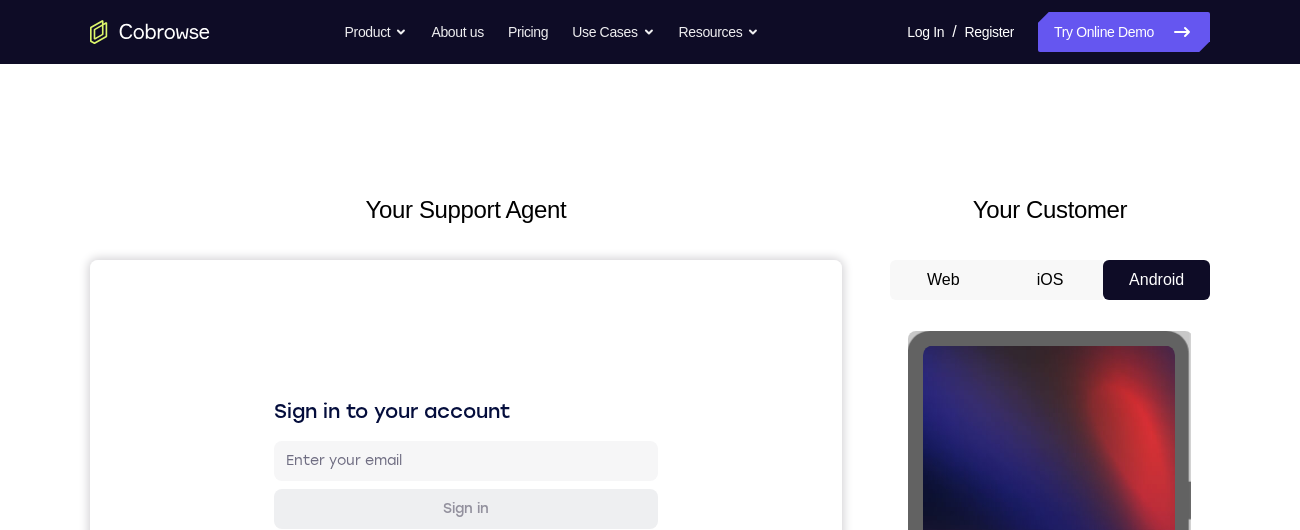 scroll, scrollTop: 90, scrollLeft: 0, axis: vertical 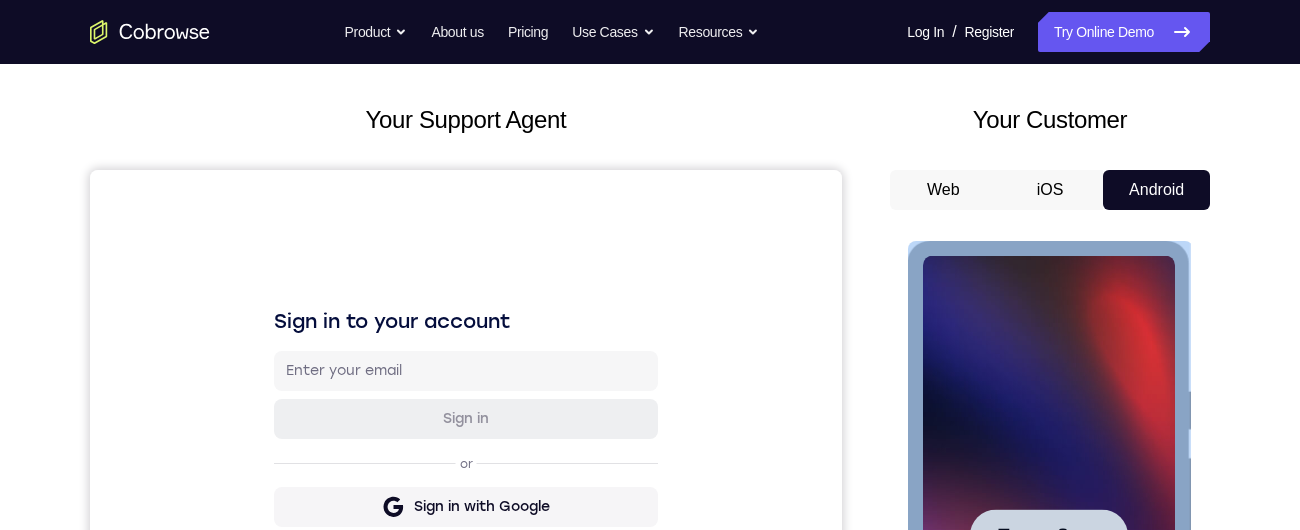 click on "Tap to Start" at bounding box center [1048, 536] 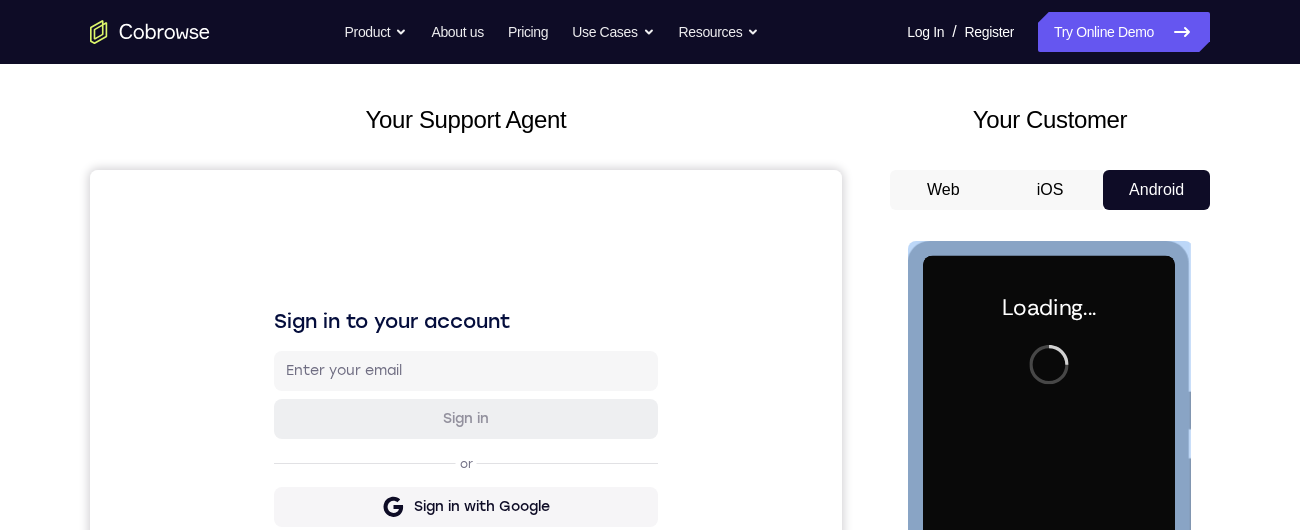 scroll, scrollTop: 288, scrollLeft: 0, axis: vertical 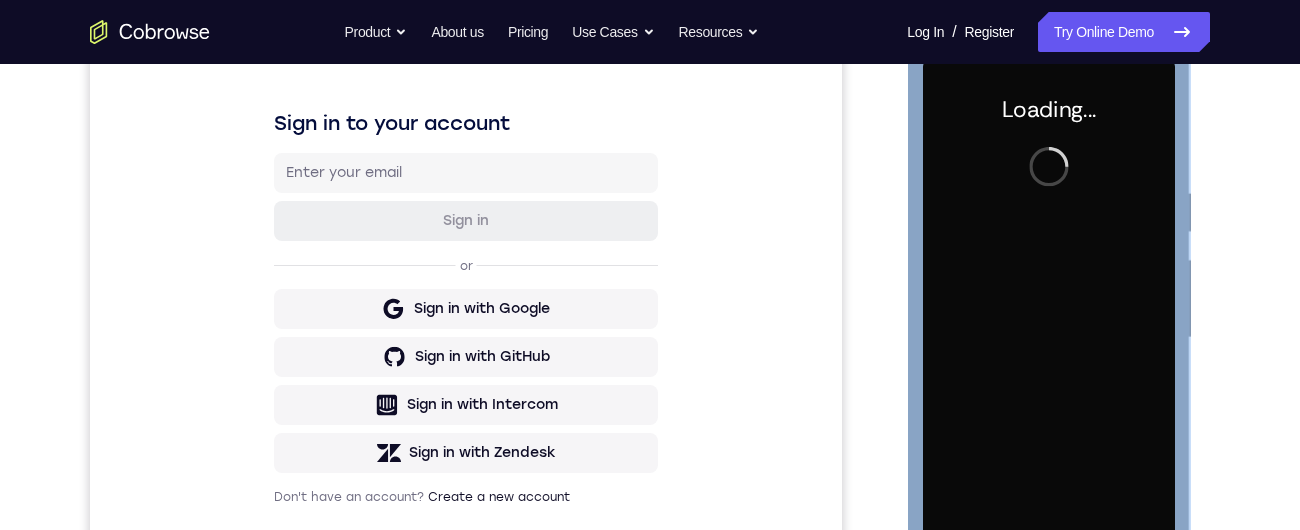 click at bounding box center [1173, 604] 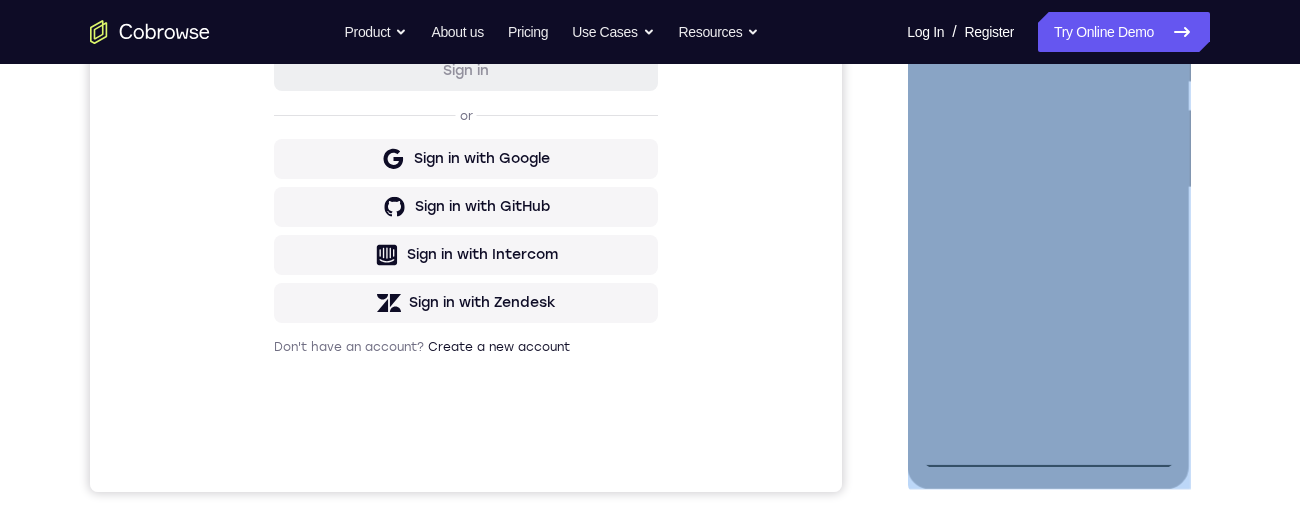 scroll, scrollTop: 417, scrollLeft: 0, axis: vertical 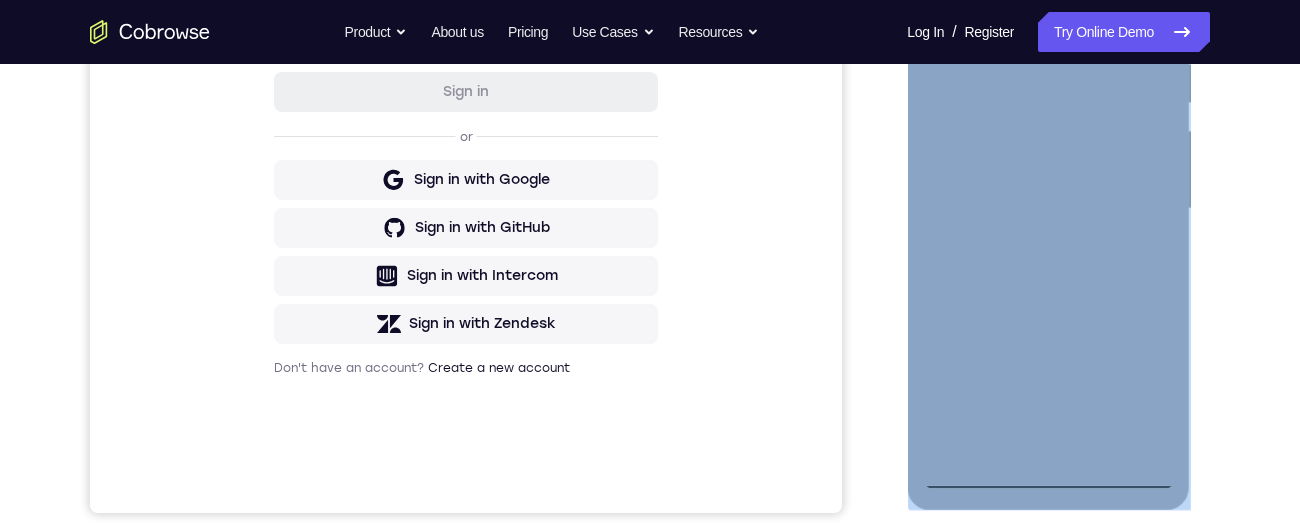 click at bounding box center [1048, 209] 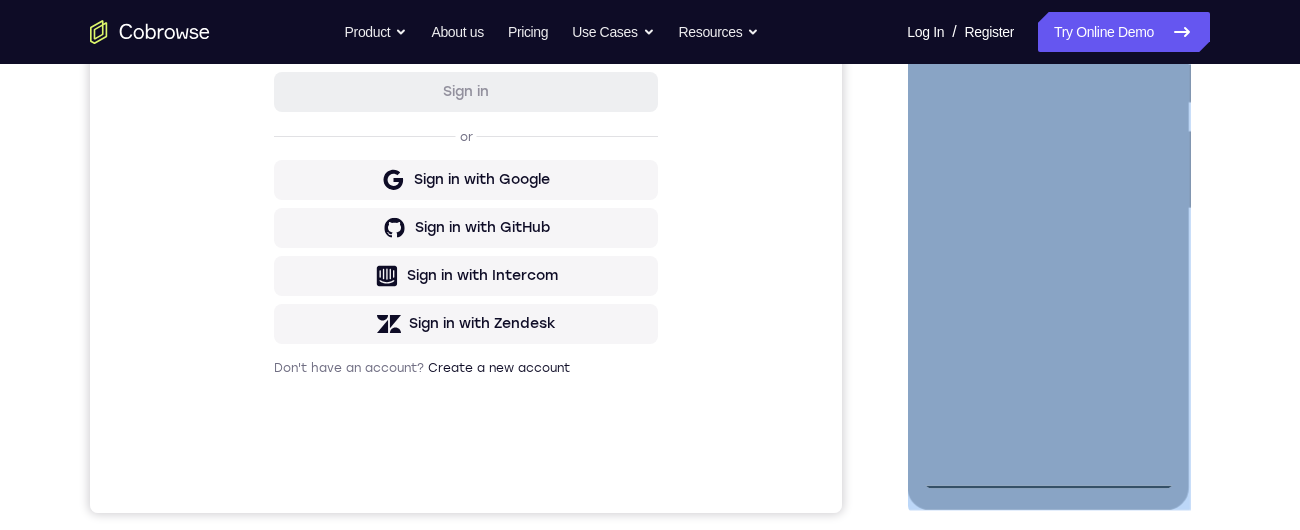 scroll, scrollTop: 418, scrollLeft: 0, axis: vertical 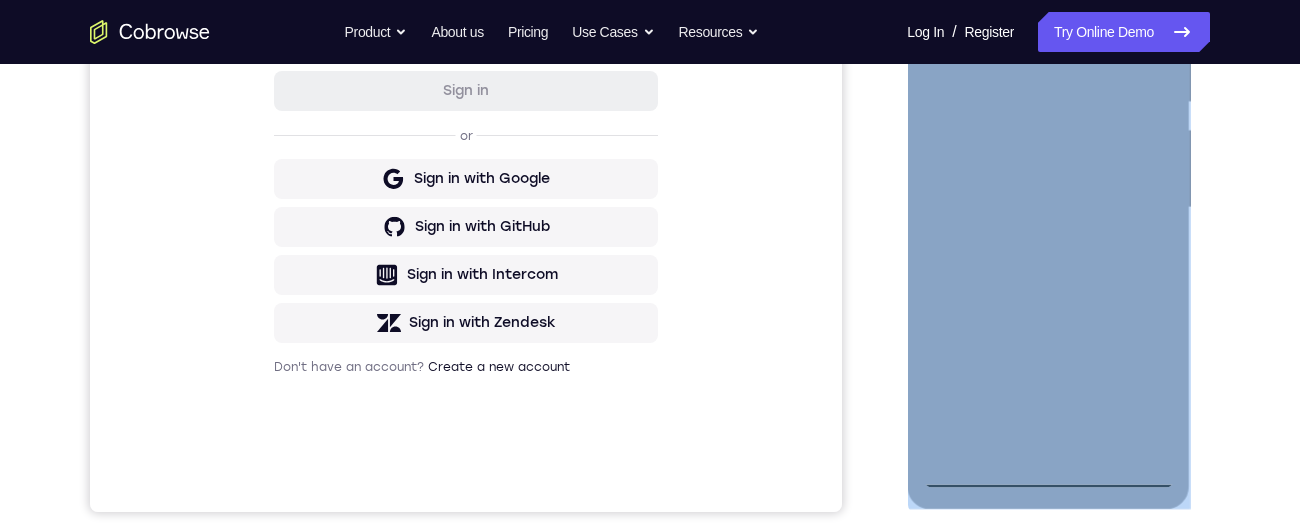 click at bounding box center [1048, 208] 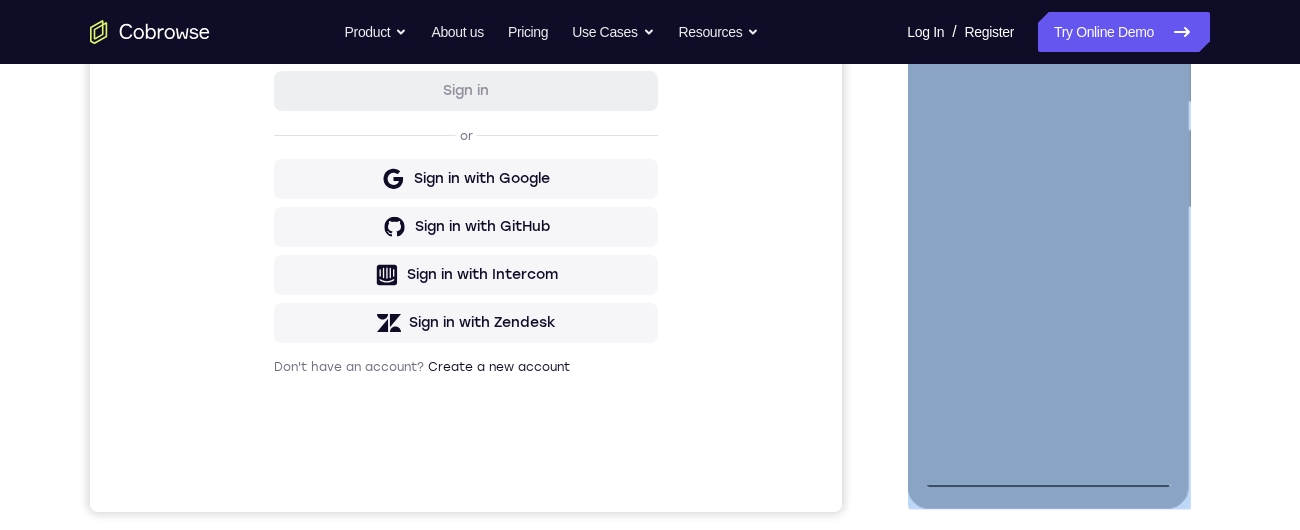 click at bounding box center (1048, 208) 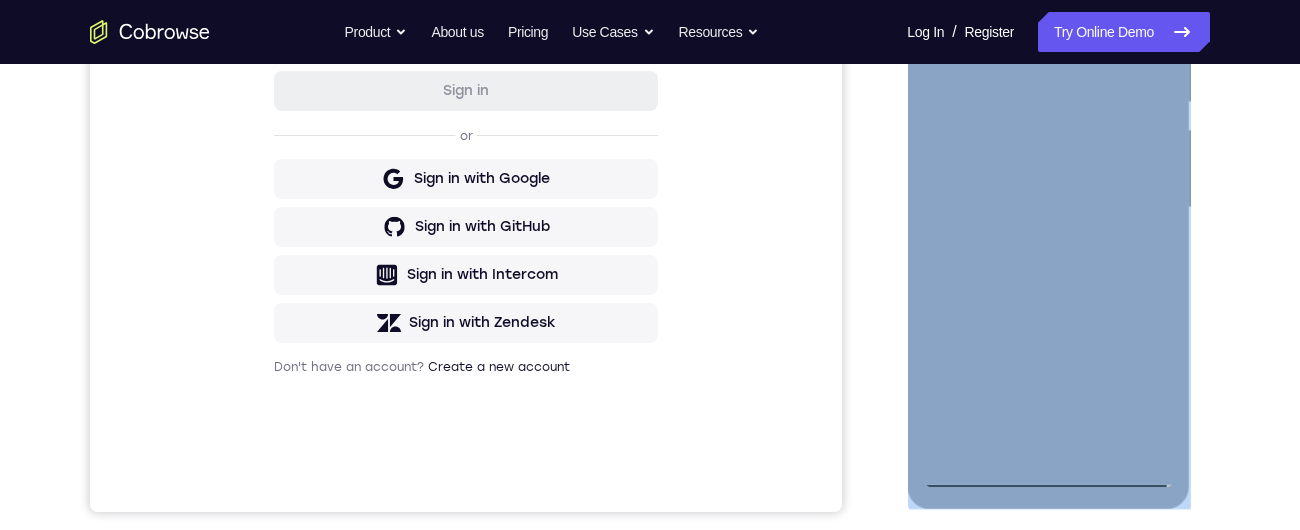 click at bounding box center [1048, 208] 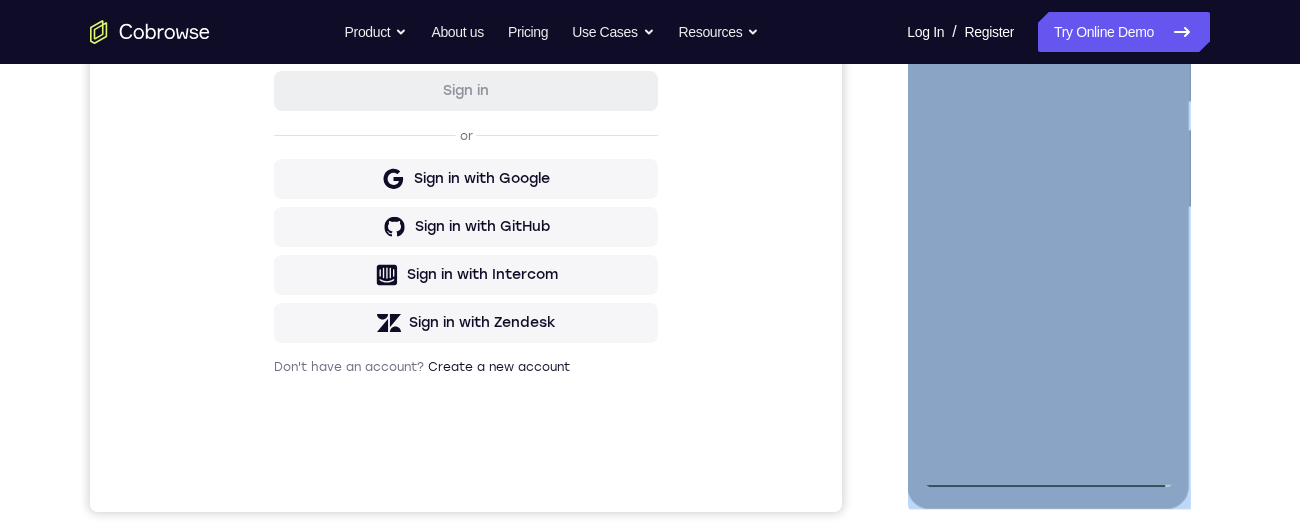 click at bounding box center [1048, 208] 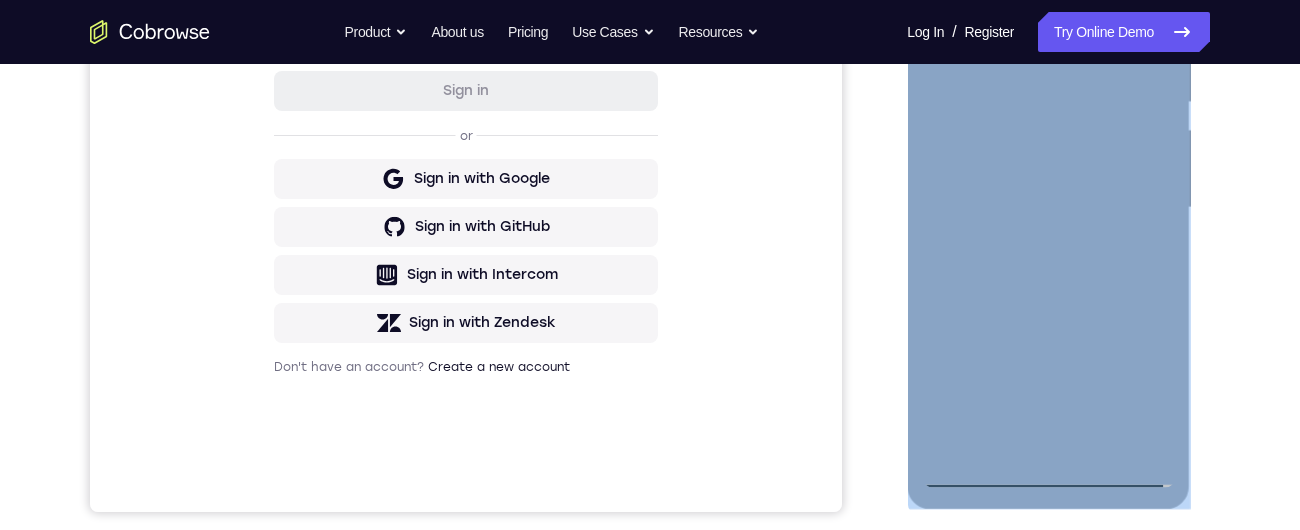 click at bounding box center (1048, 208) 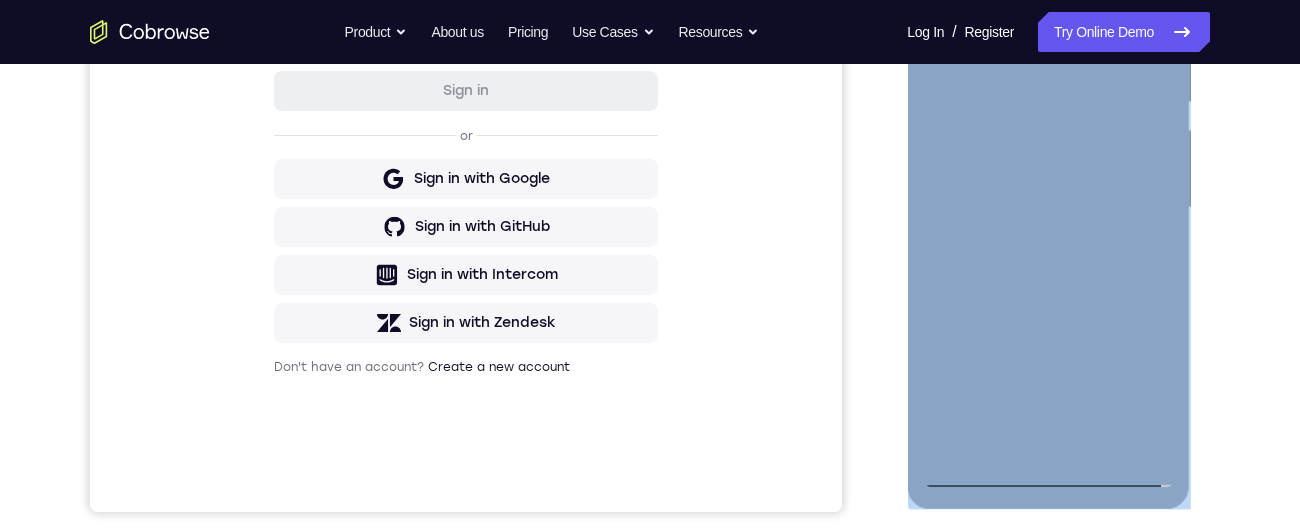 scroll, scrollTop: 244, scrollLeft: 0, axis: vertical 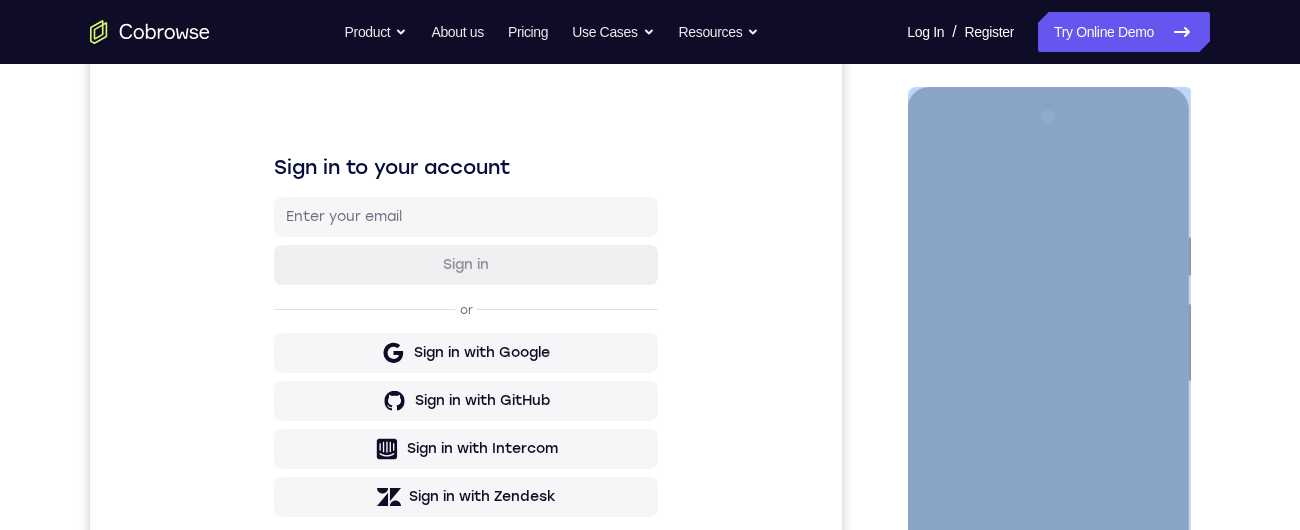 click at bounding box center (1048, 382) 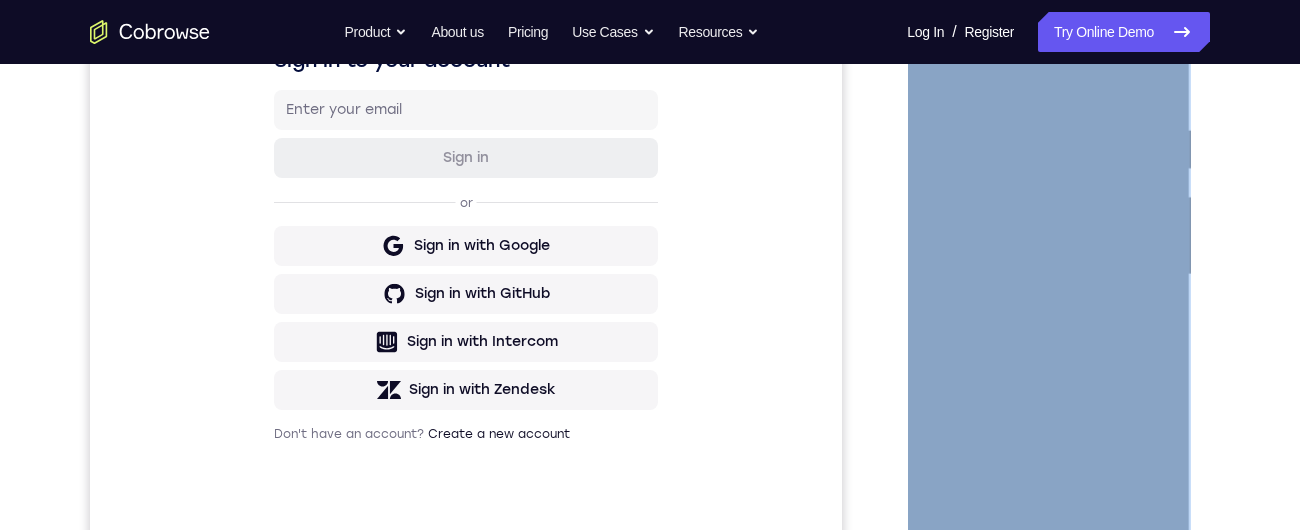 click at bounding box center (1048, 275) 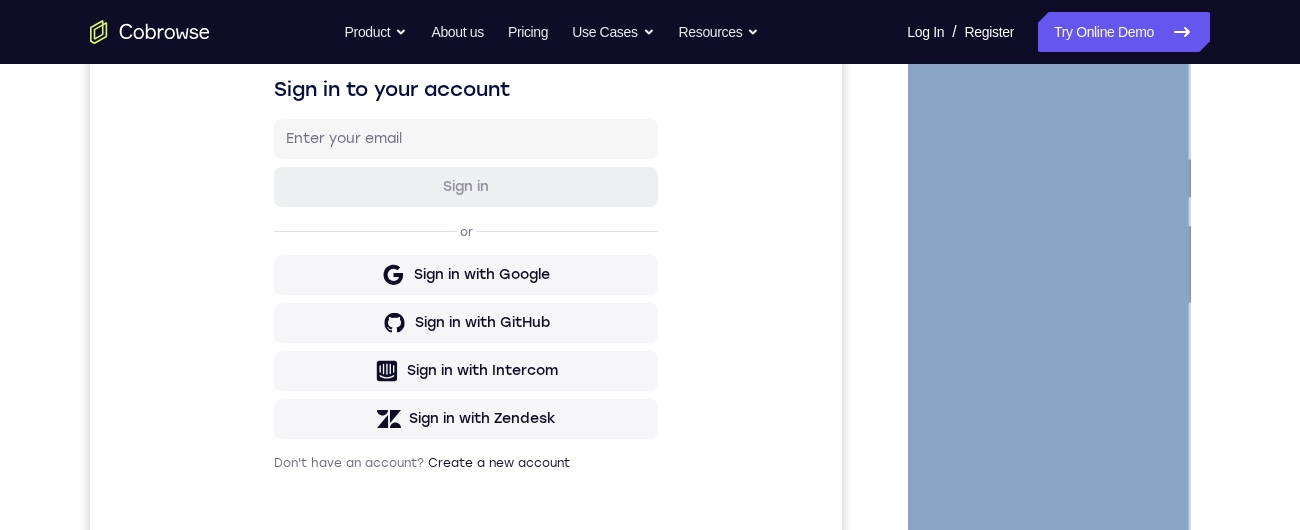 click at bounding box center [1048, 304] 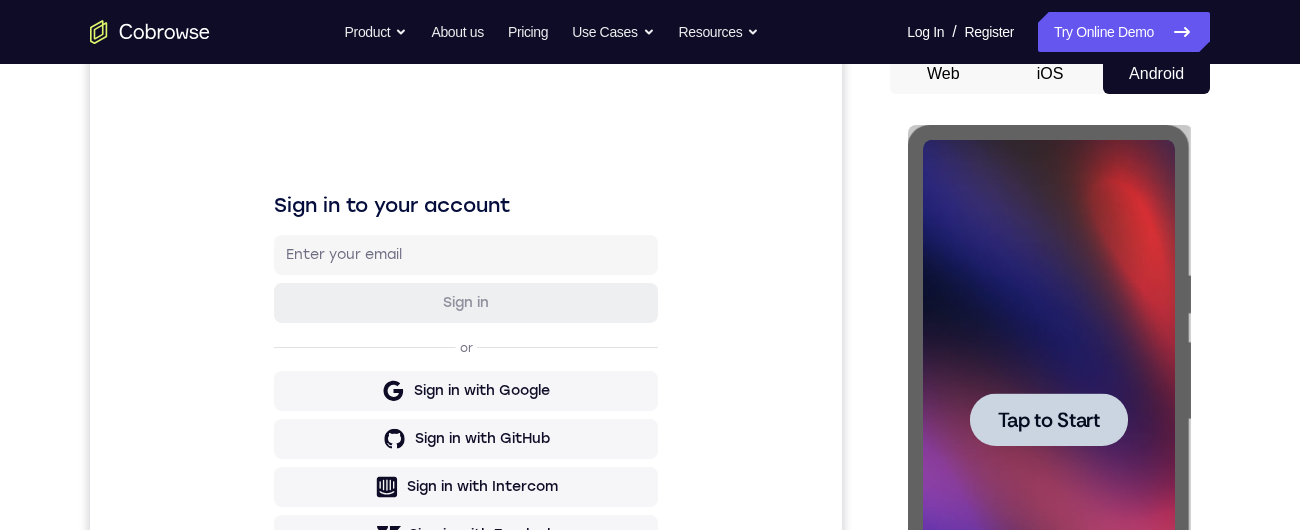 scroll, scrollTop: 0, scrollLeft: 0, axis: both 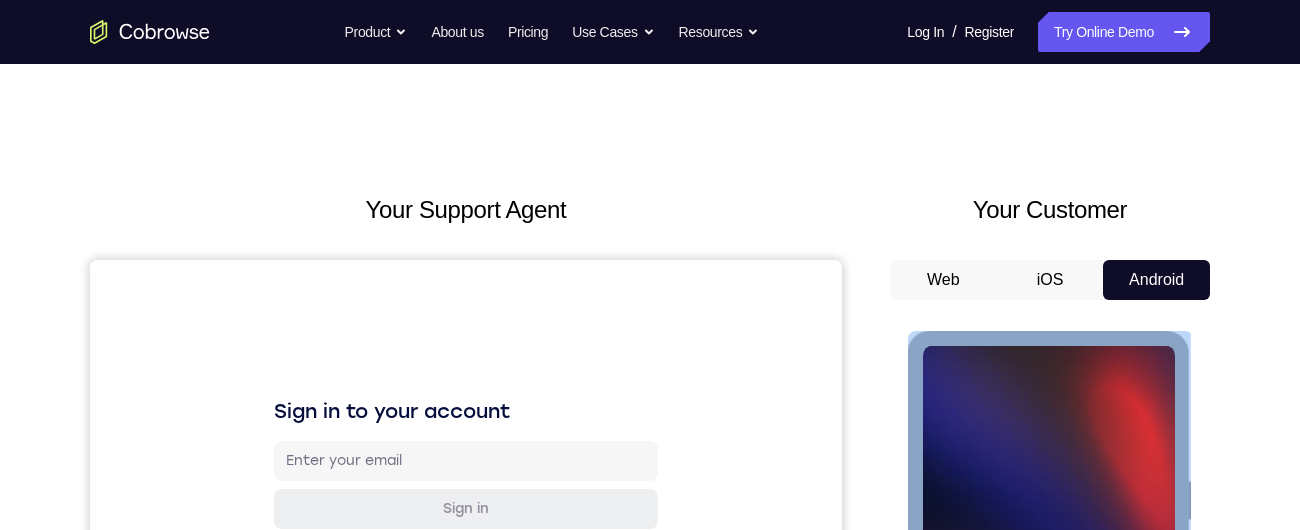 click at bounding box center [1048, 625] 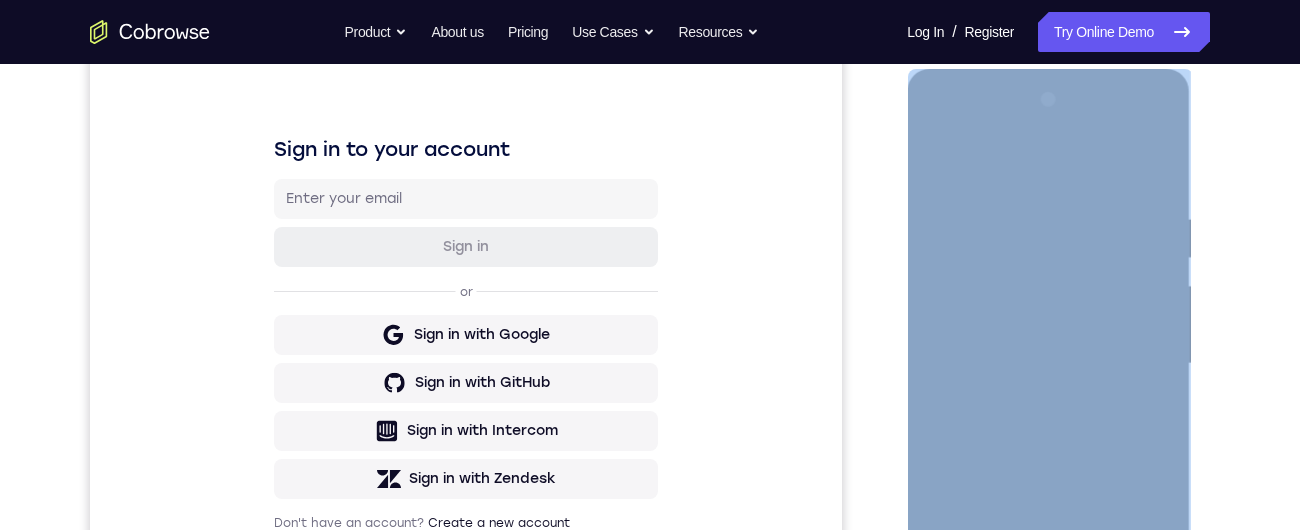 scroll, scrollTop: 397, scrollLeft: 0, axis: vertical 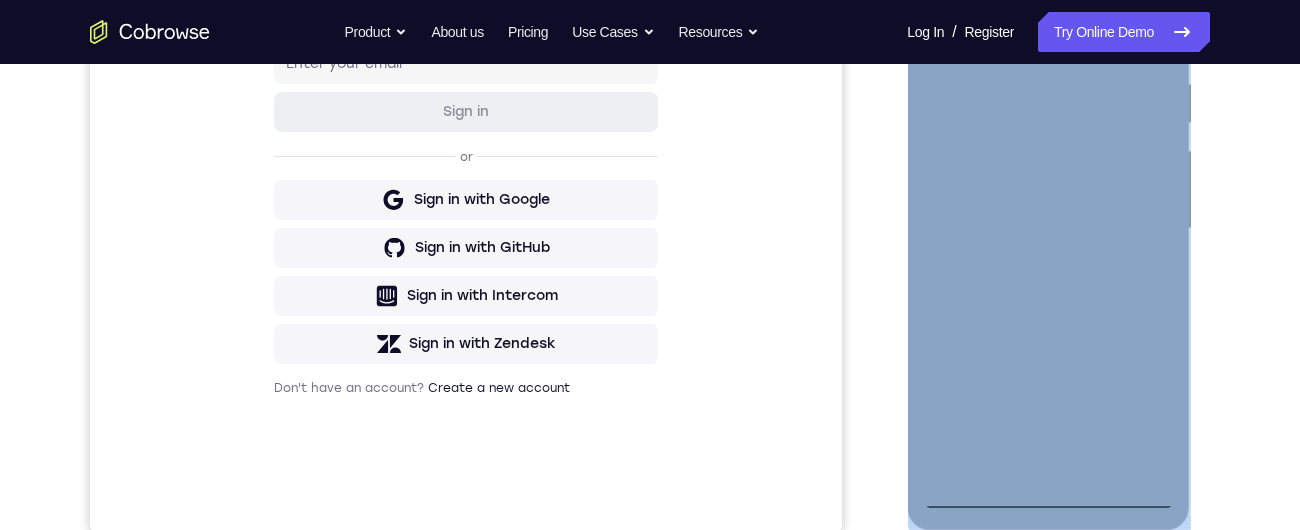 click at bounding box center (1048, 229) 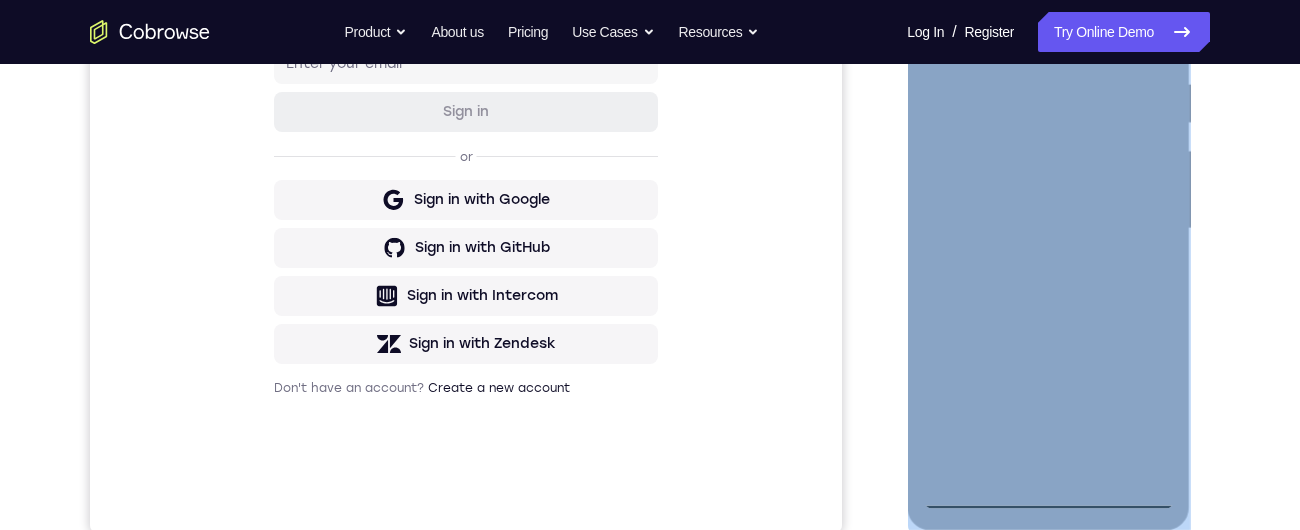 click at bounding box center [1048, 229] 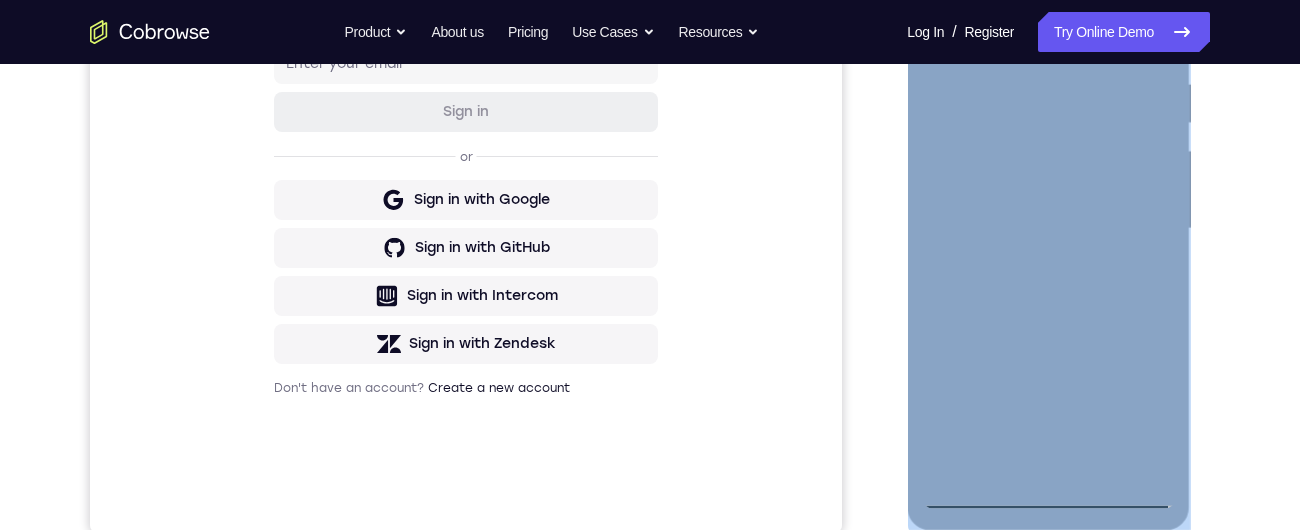 click at bounding box center [1048, 229] 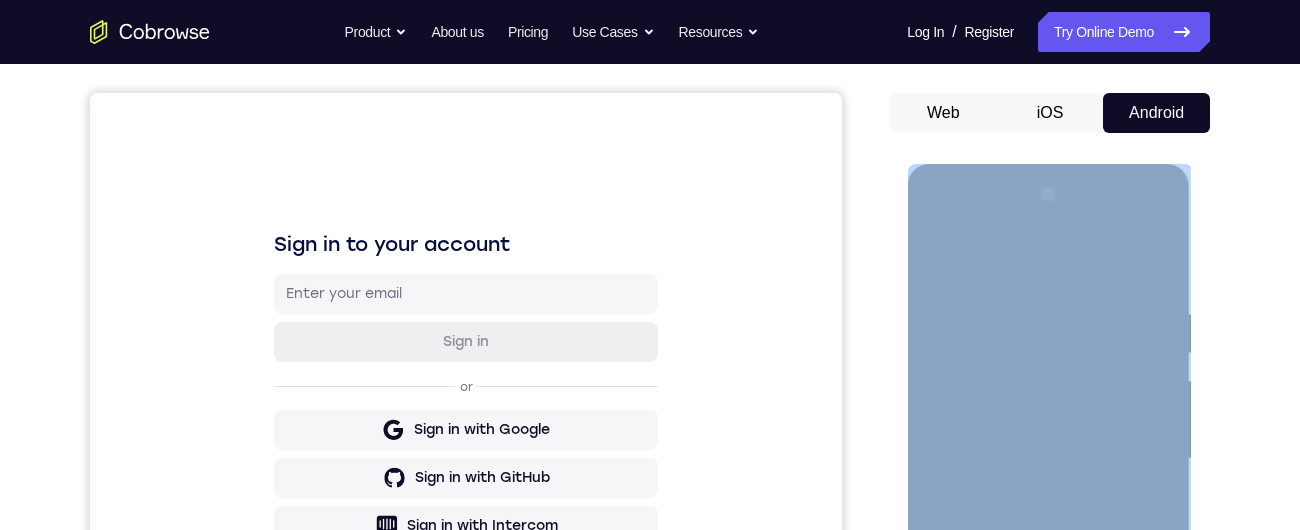 click at bounding box center (1048, 459) 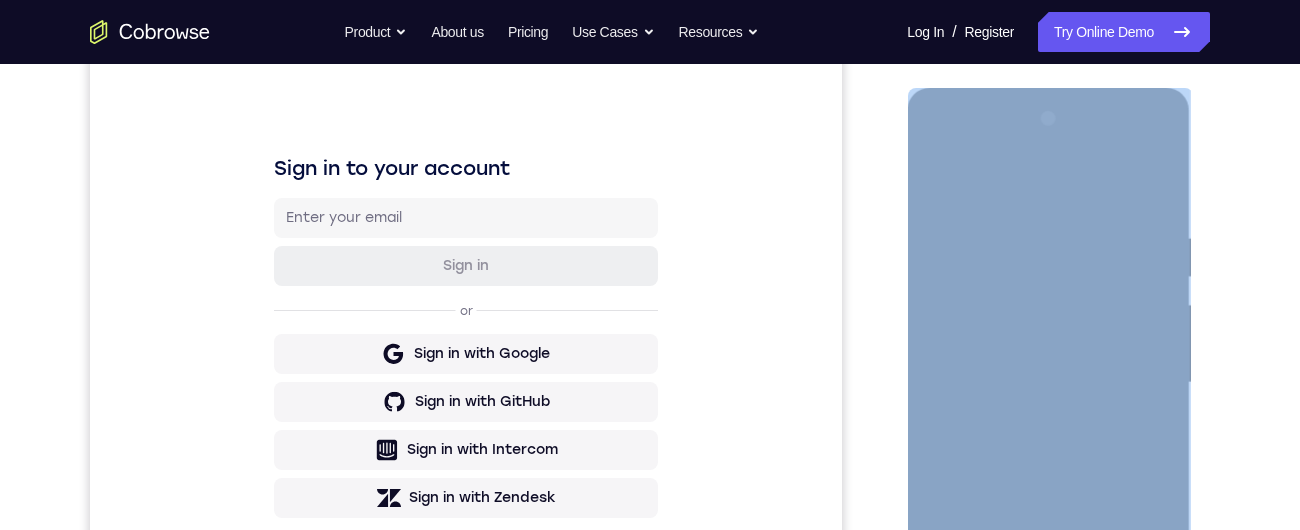 click at bounding box center [1048, 383] 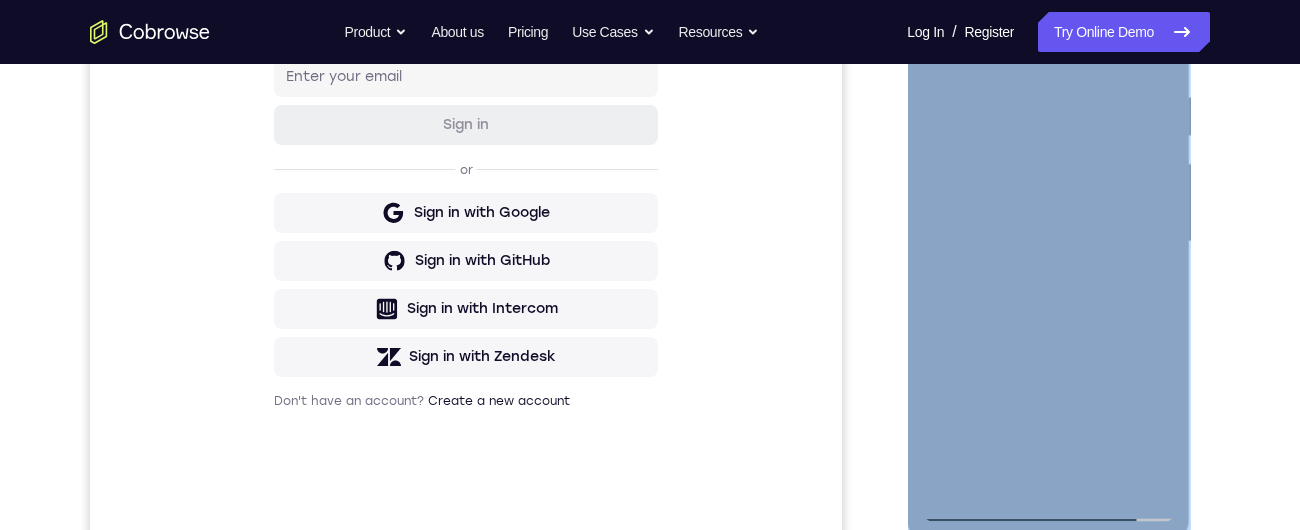 scroll, scrollTop: 342, scrollLeft: 0, axis: vertical 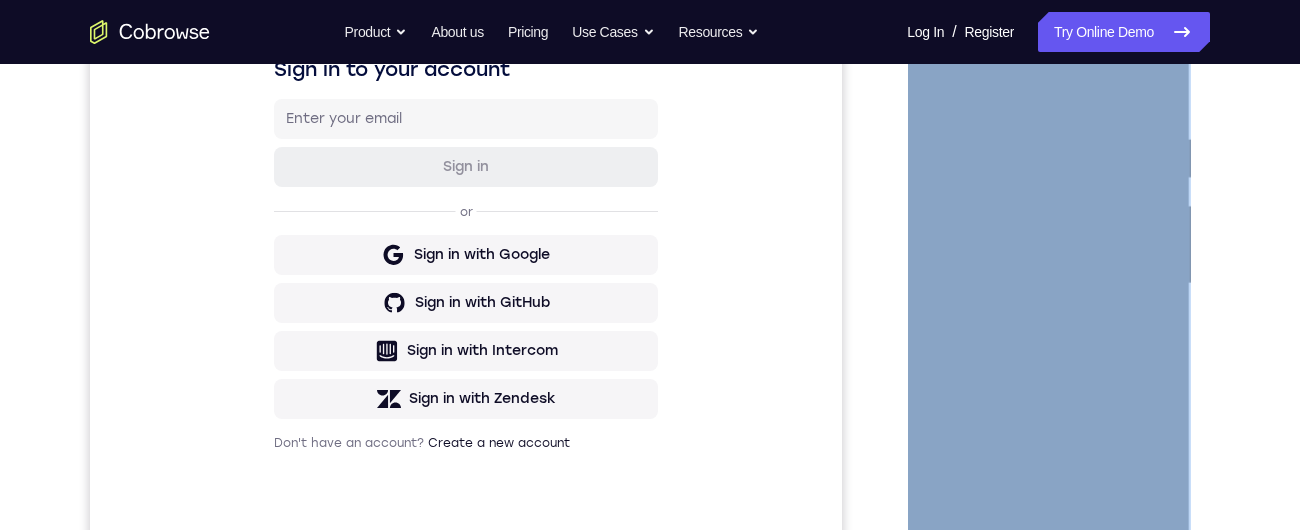 click at bounding box center [1048, 284] 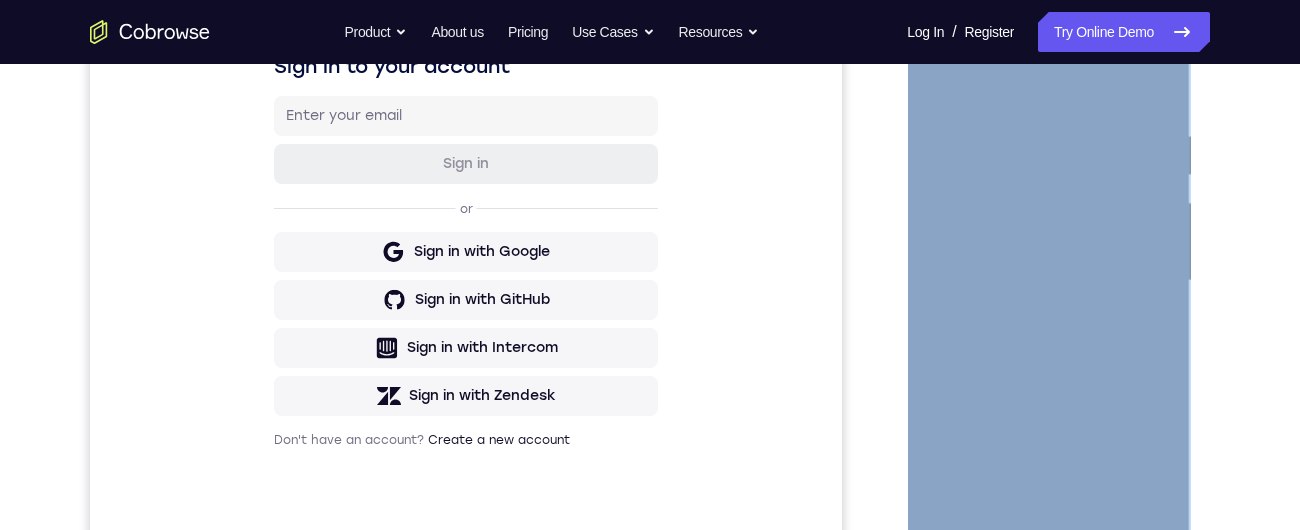 click at bounding box center (1048, 281) 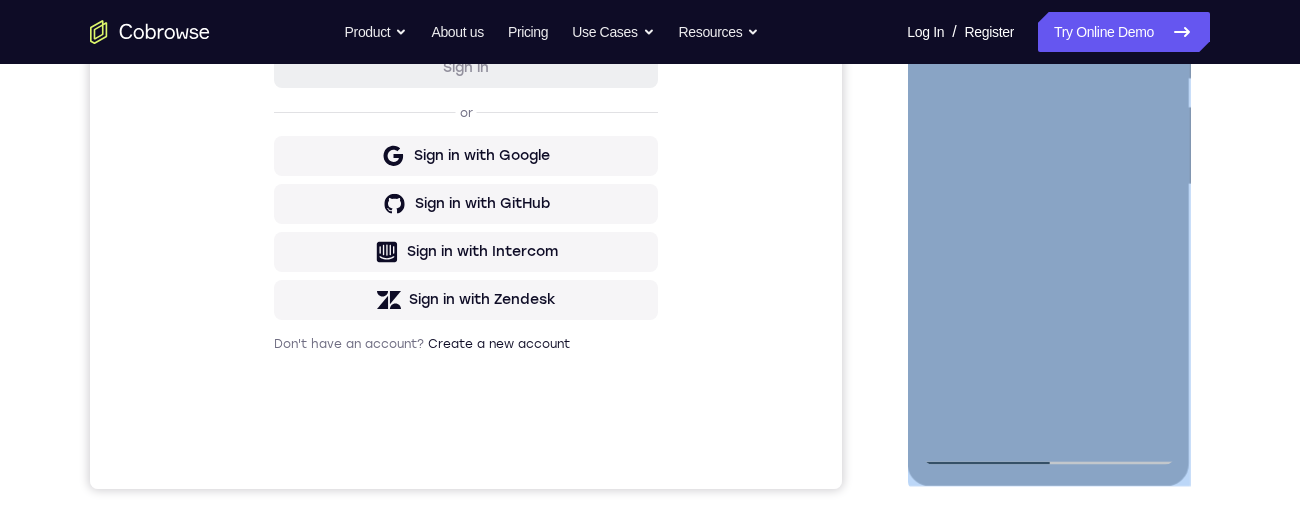 click at bounding box center (1048, 185) 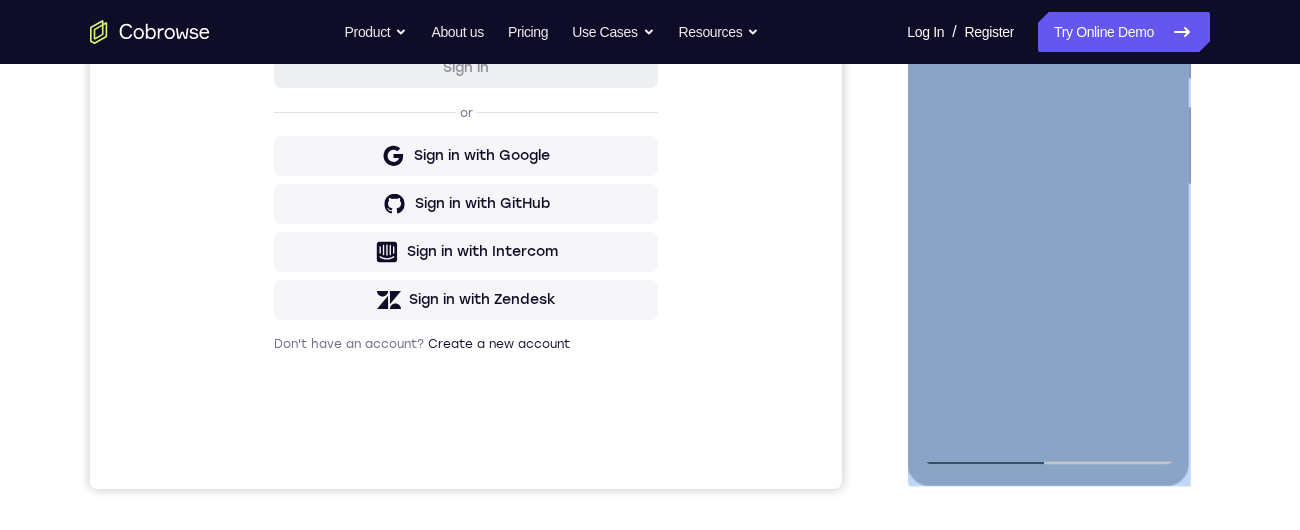 scroll, scrollTop: 289, scrollLeft: 0, axis: vertical 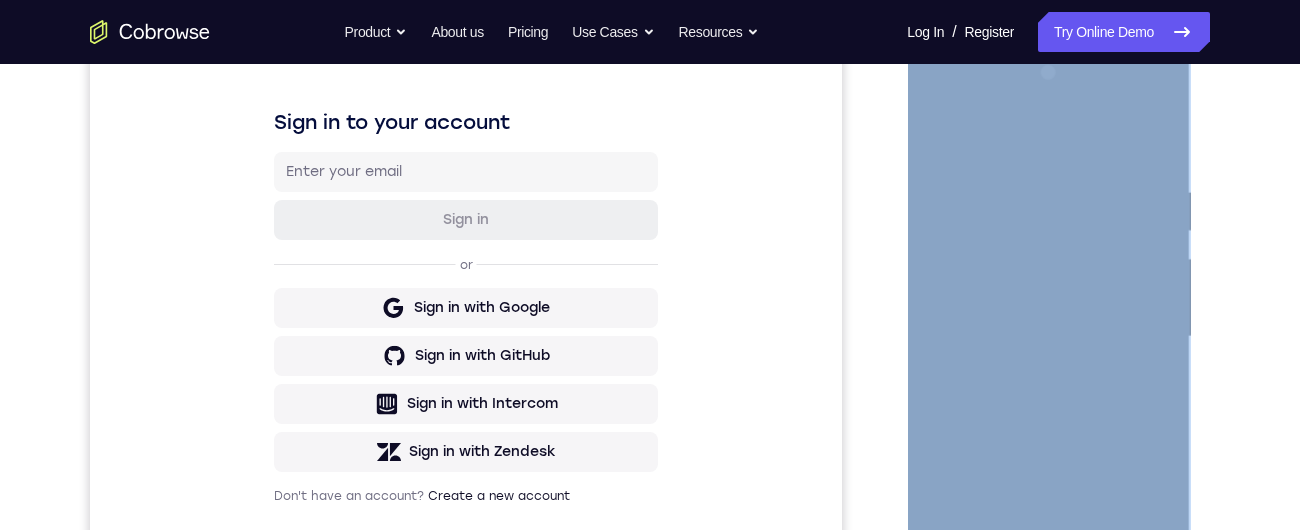 click at bounding box center [1048, 337] 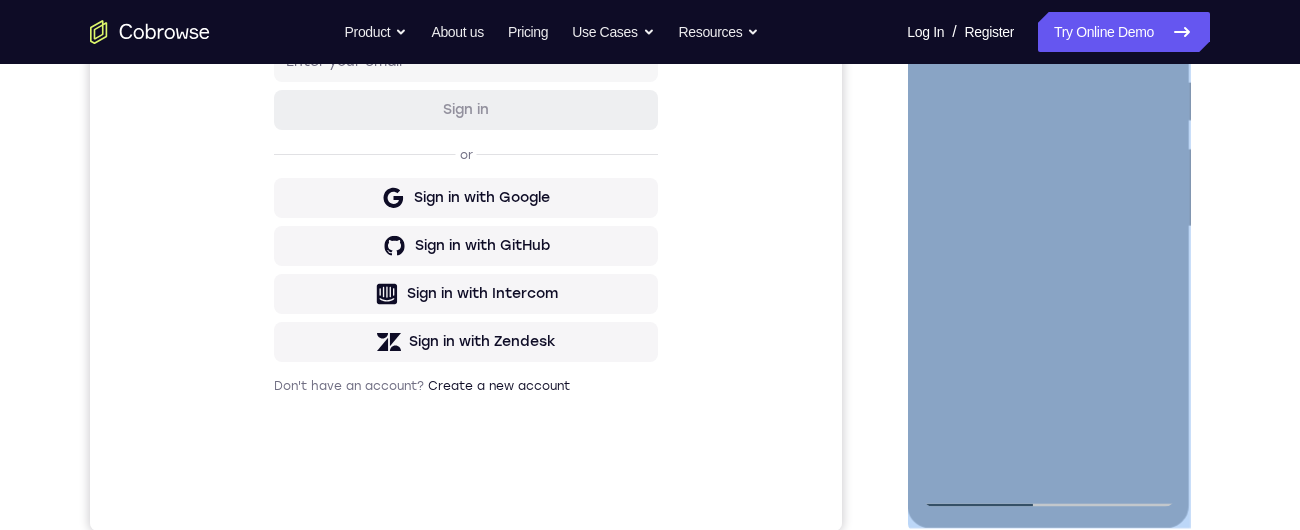 click at bounding box center (1048, 227) 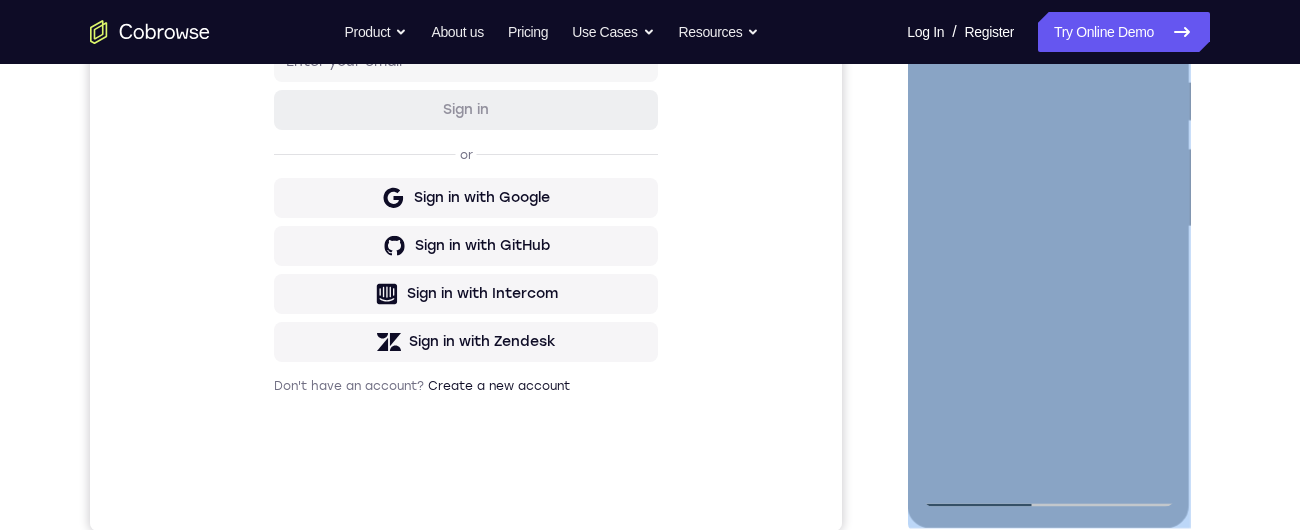 click at bounding box center (1048, 227) 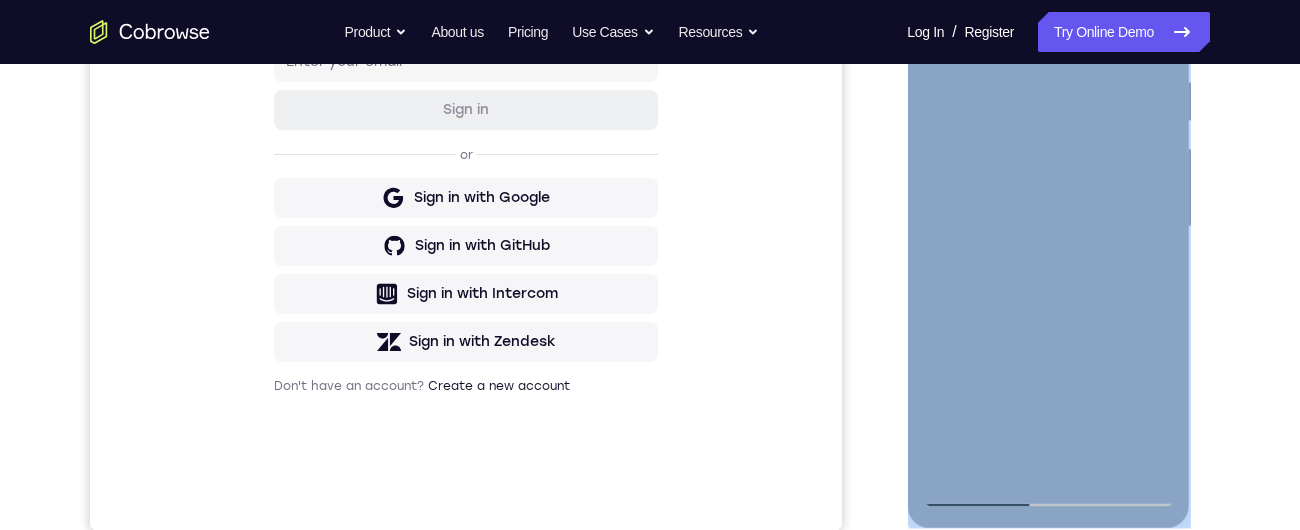click at bounding box center [1048, 227] 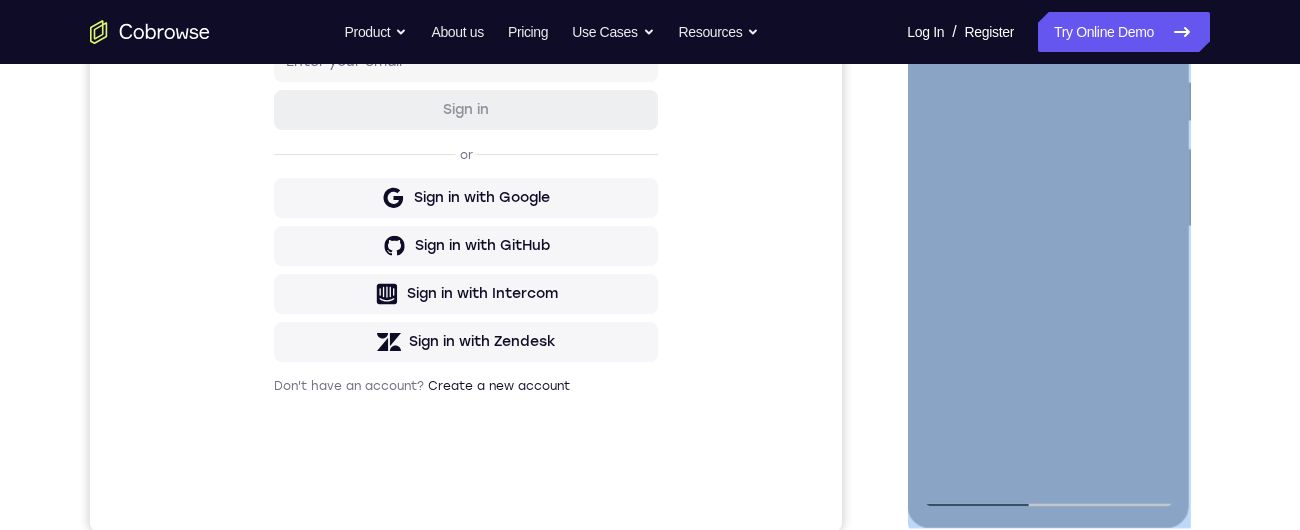 click at bounding box center (1048, 227) 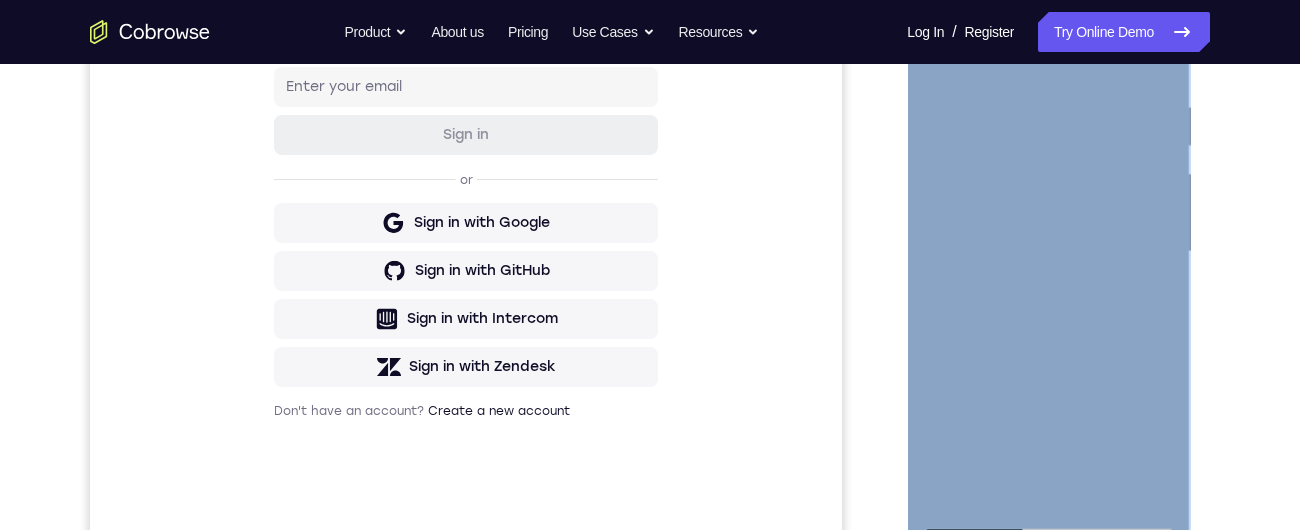 scroll, scrollTop: 306, scrollLeft: 0, axis: vertical 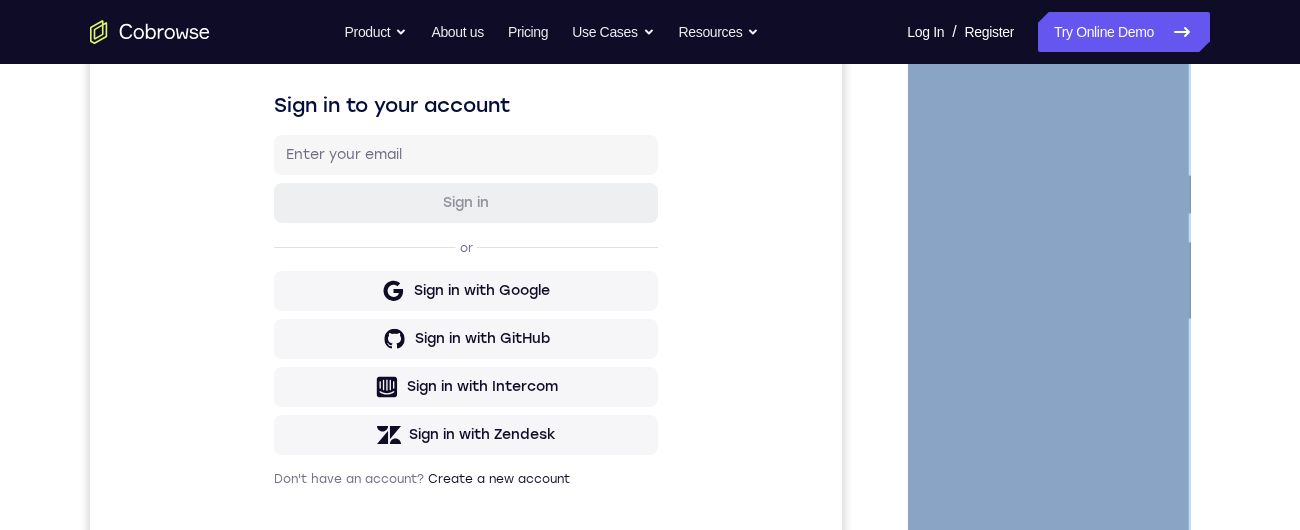 click at bounding box center (1048, 320) 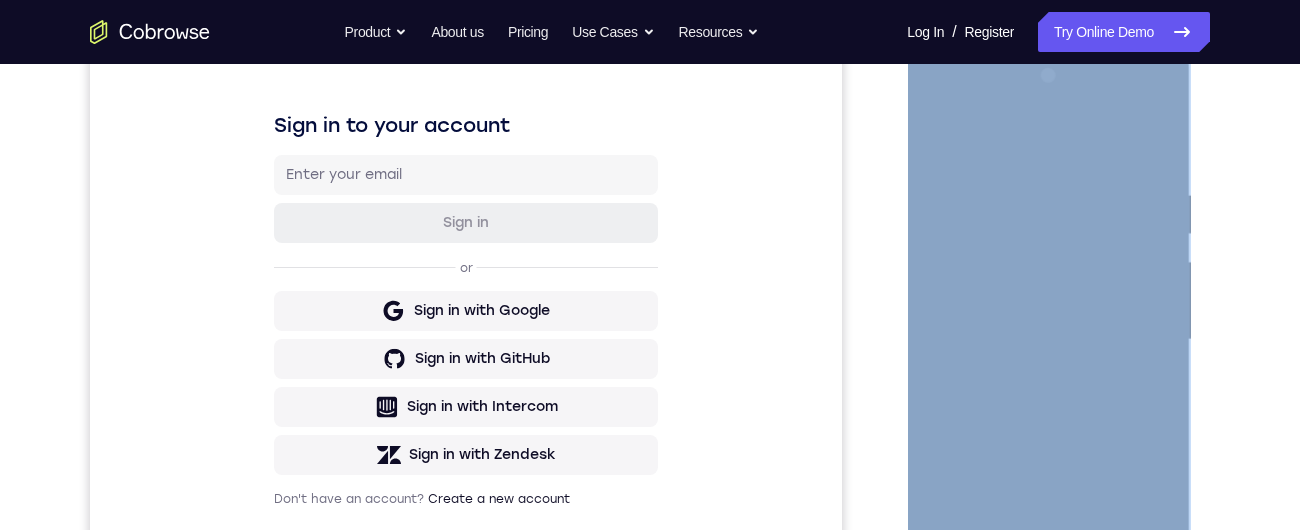 click at bounding box center [1048, 340] 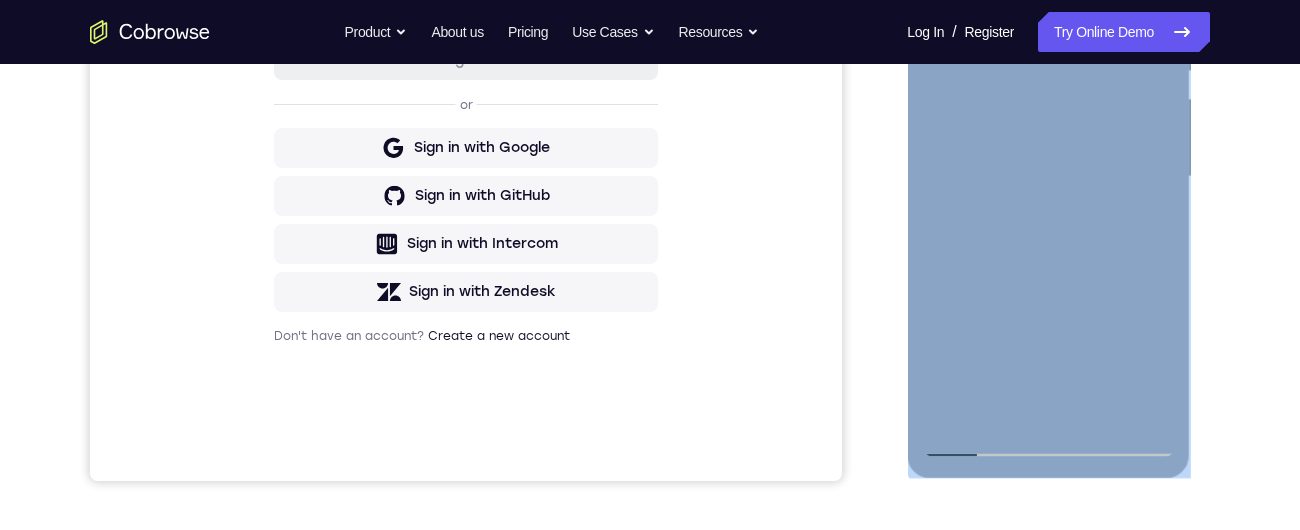 click at bounding box center [1048, 177] 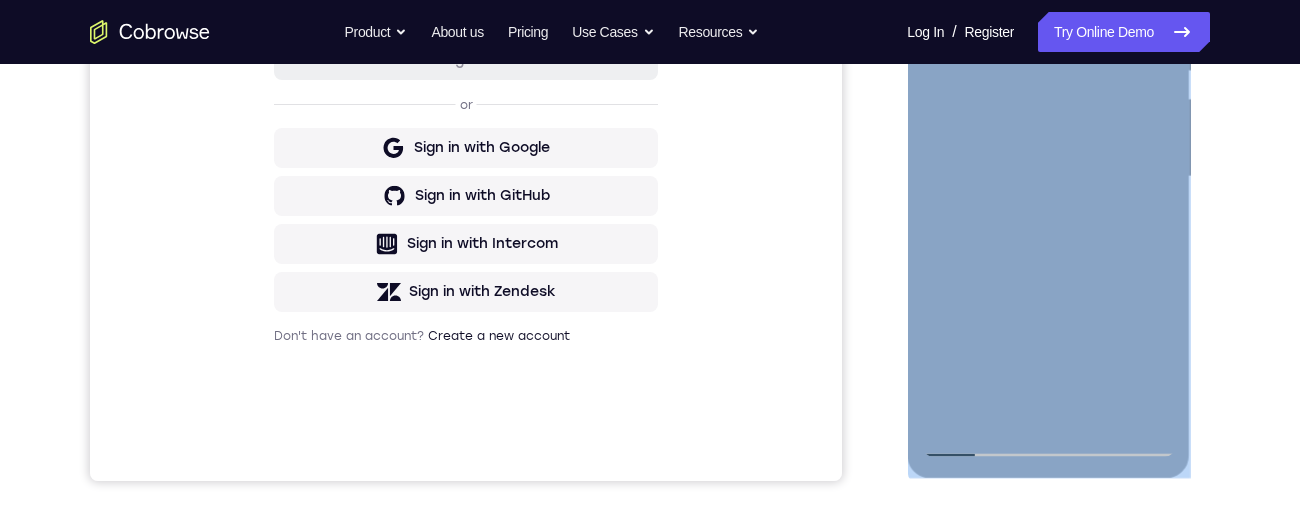 click at bounding box center (1048, 177) 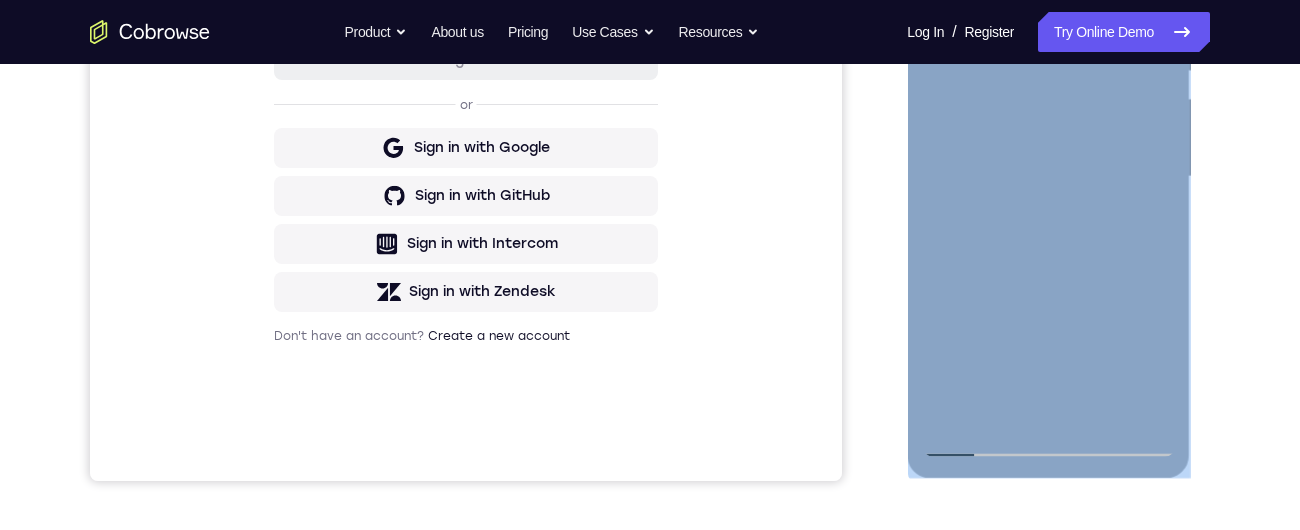 click at bounding box center (1048, 177) 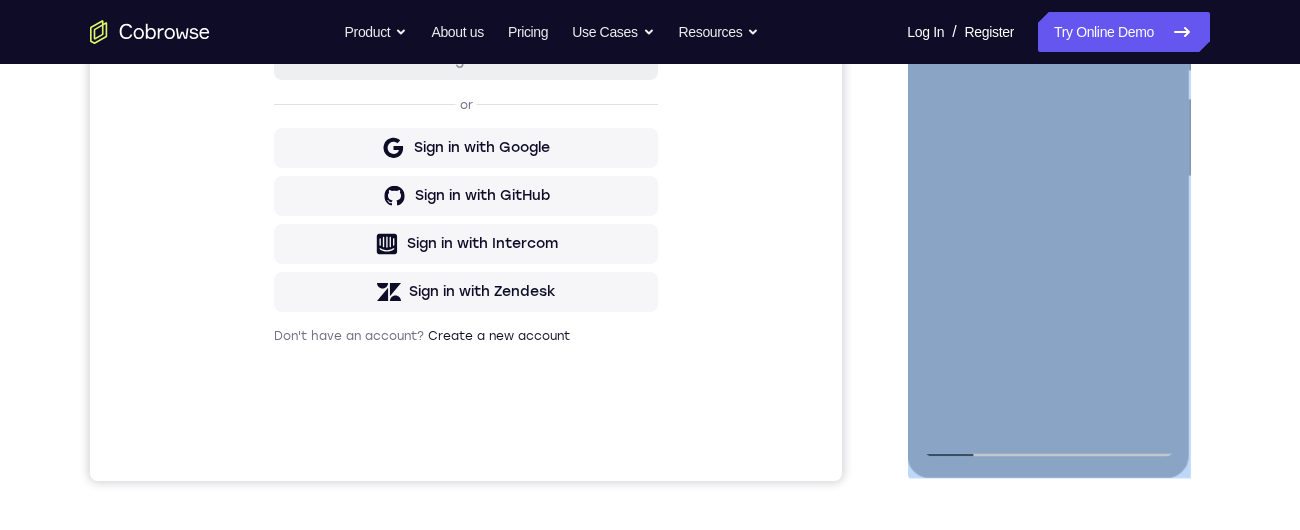 click at bounding box center [1048, 177] 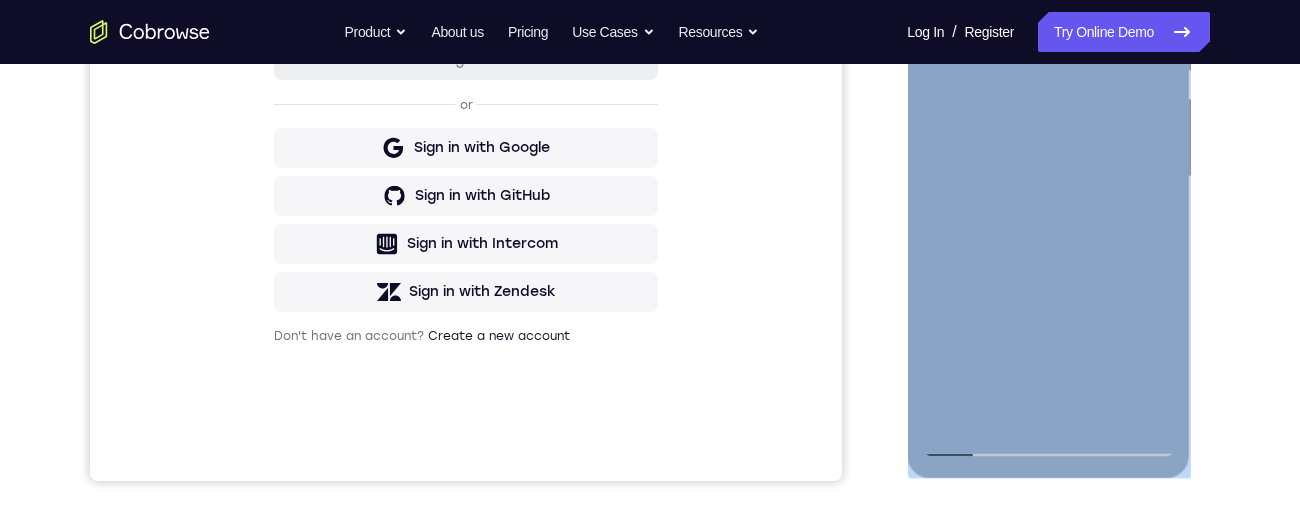 click at bounding box center [1048, 177] 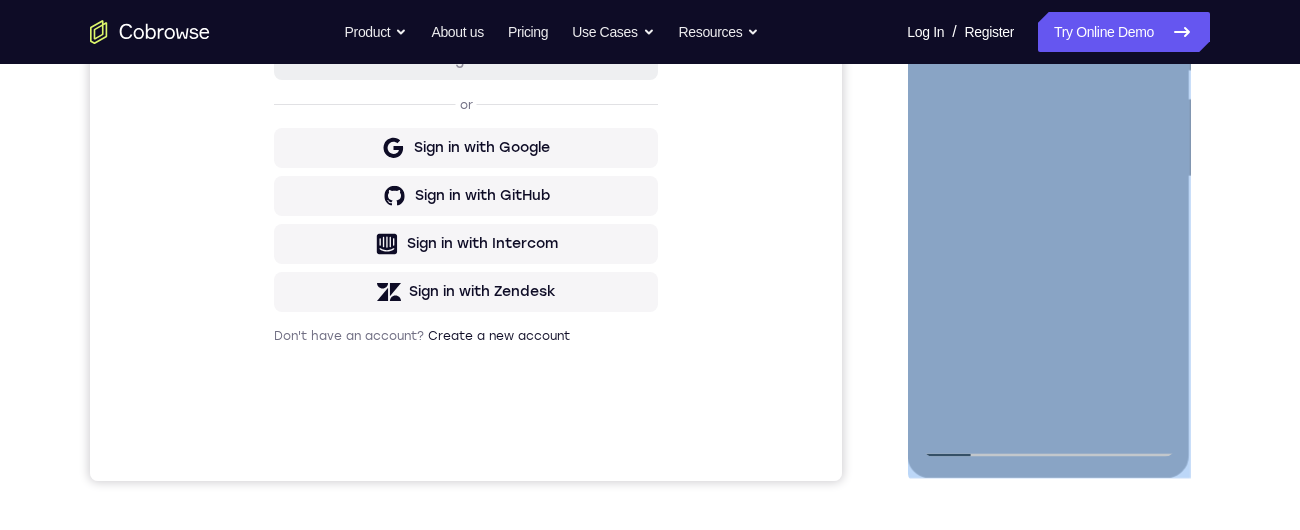 click at bounding box center [1048, 177] 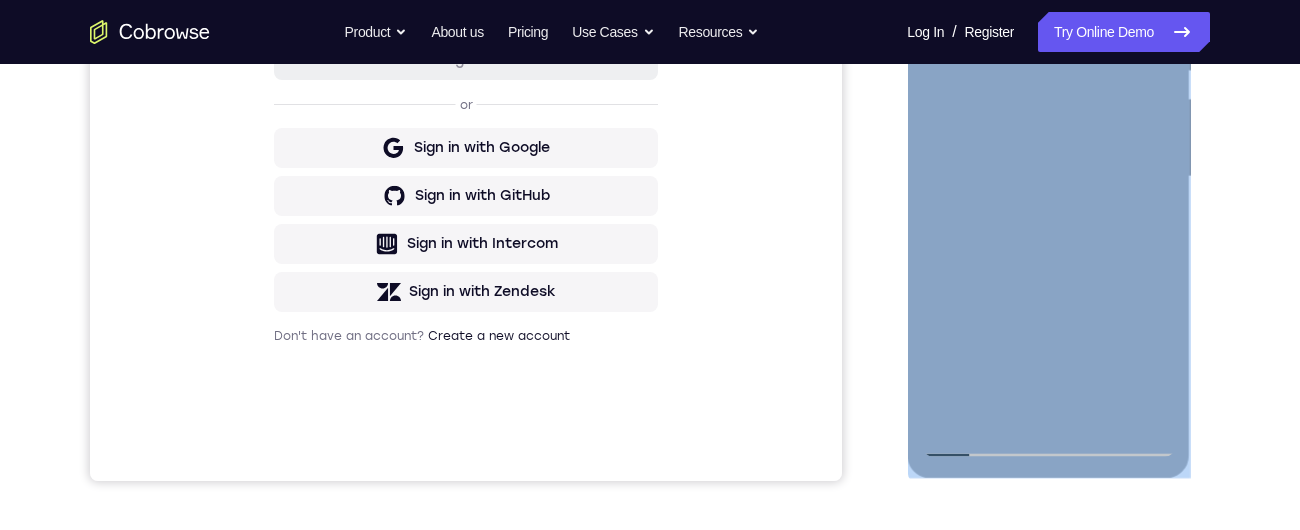 click at bounding box center [1048, 177] 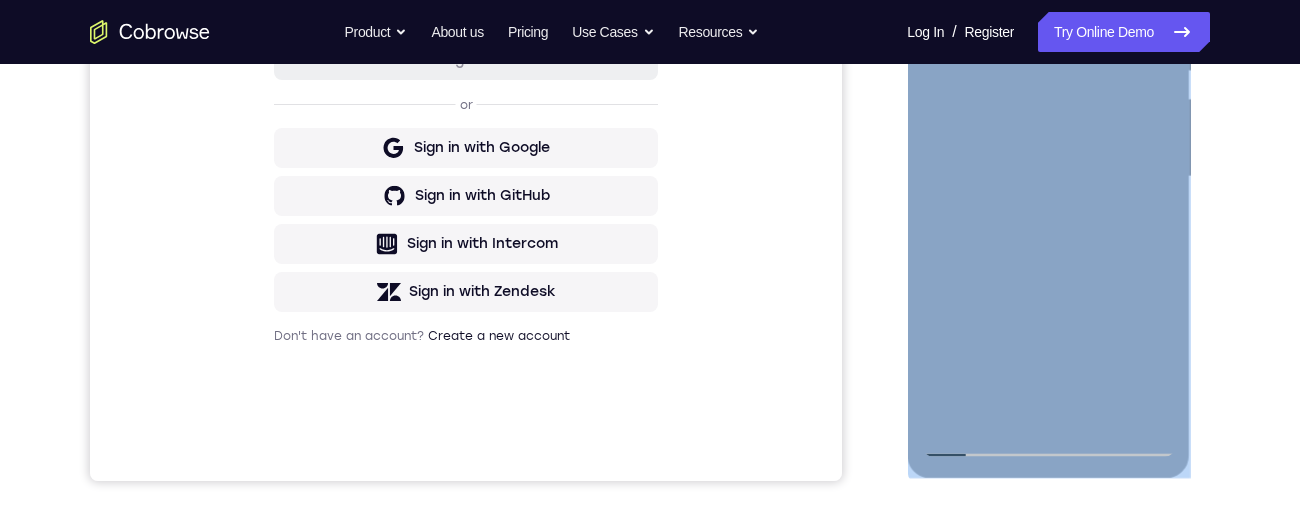 scroll, scrollTop: 284, scrollLeft: 0, axis: vertical 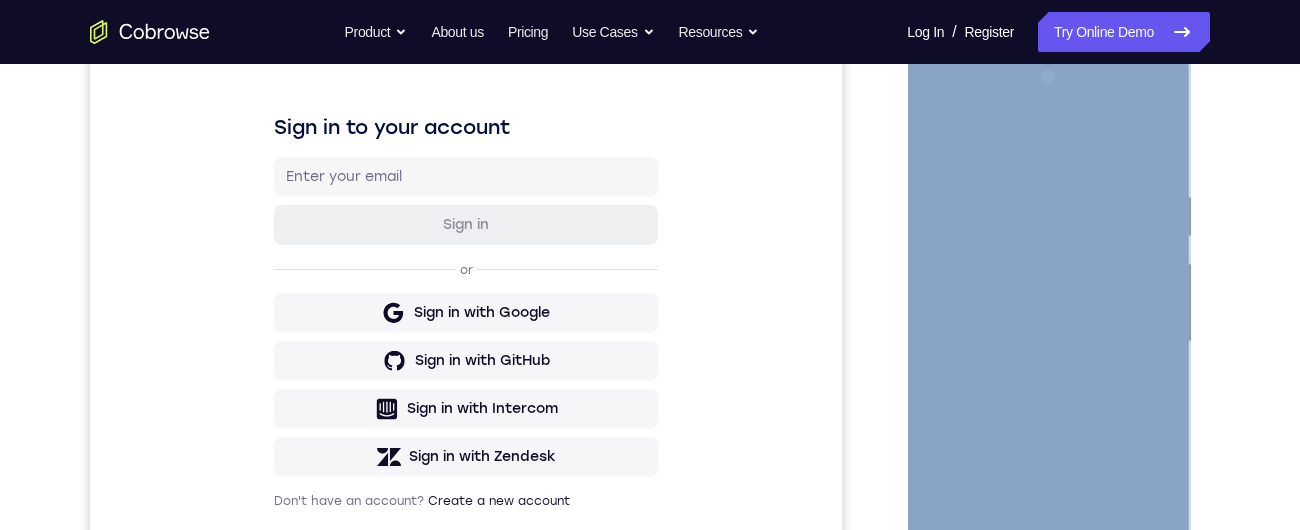 click at bounding box center [1048, 342] 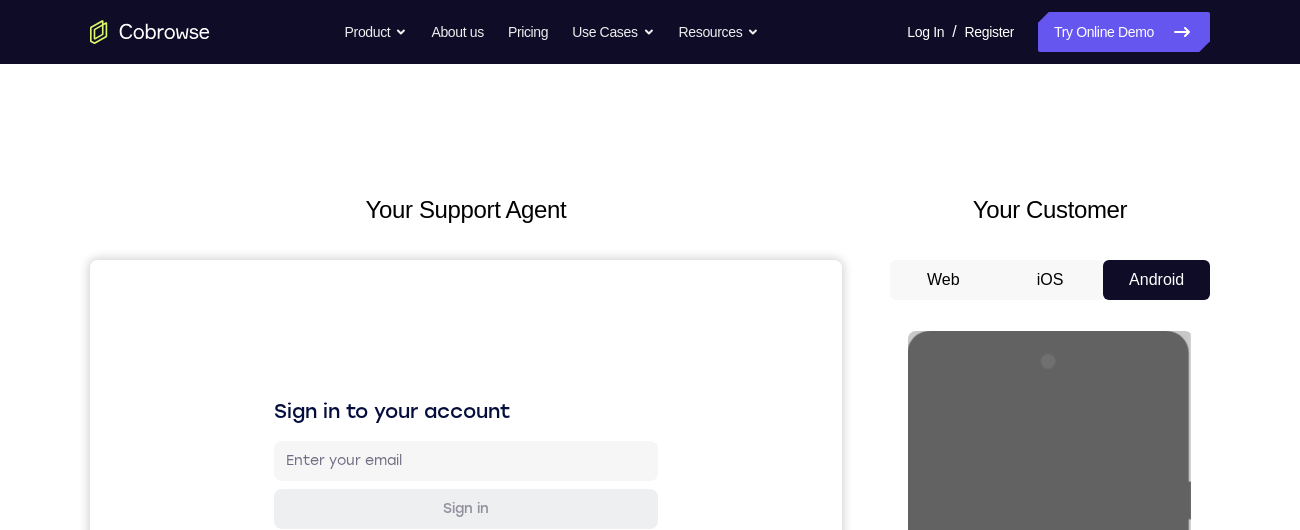 scroll, scrollTop: 330, scrollLeft: 0, axis: vertical 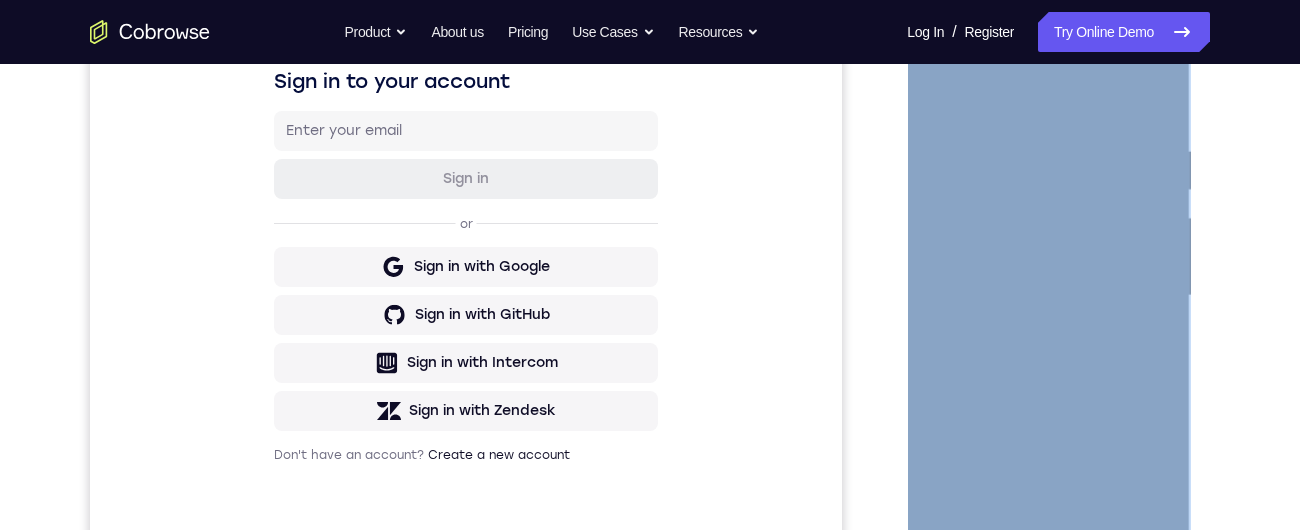 click at bounding box center (1048, 296) 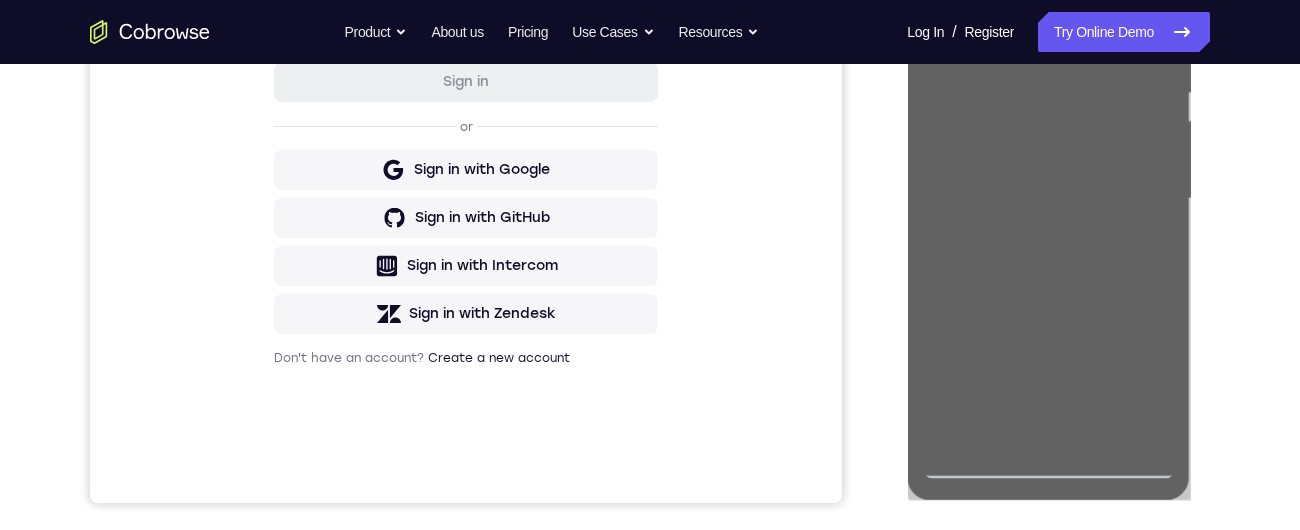 scroll, scrollTop: 0, scrollLeft: 0, axis: both 